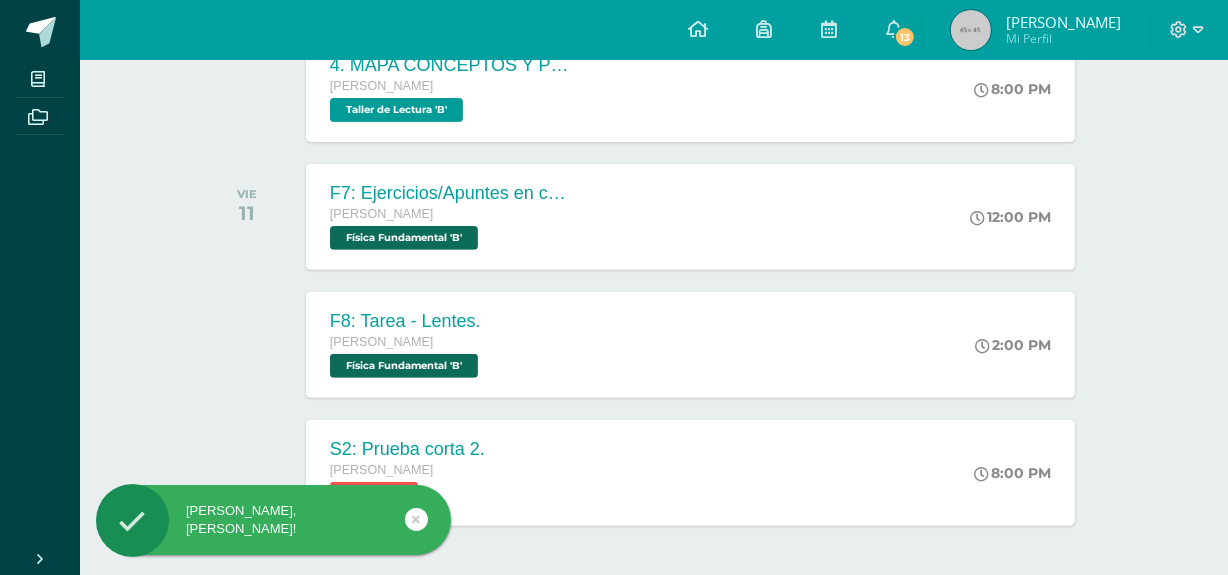 scroll, scrollTop: 690, scrollLeft: 0, axis: vertical 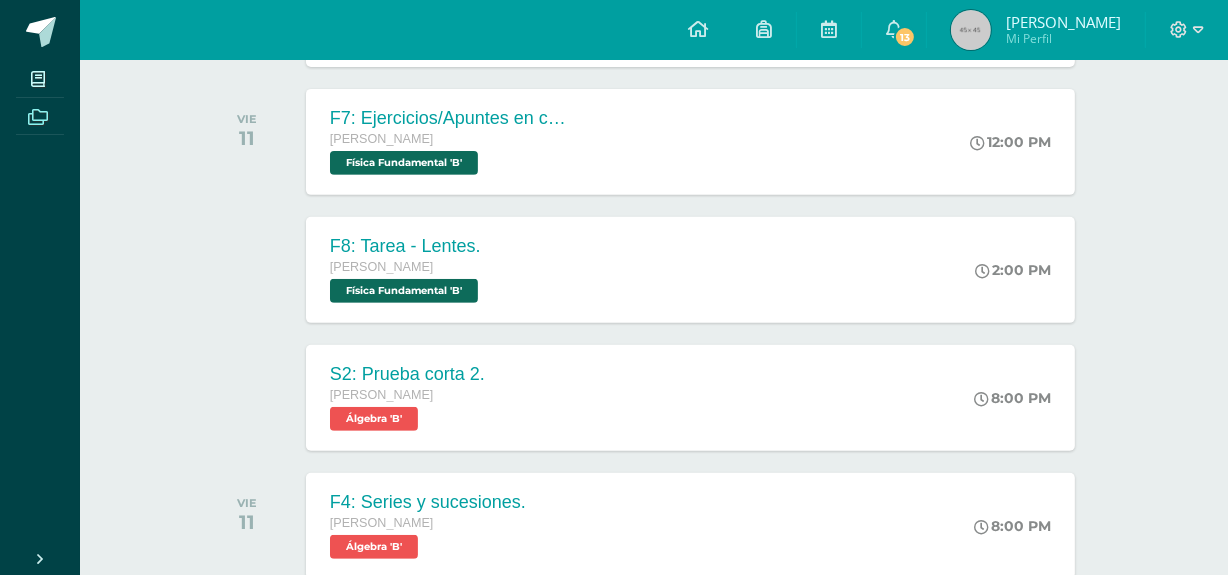 click at bounding box center (38, 115) 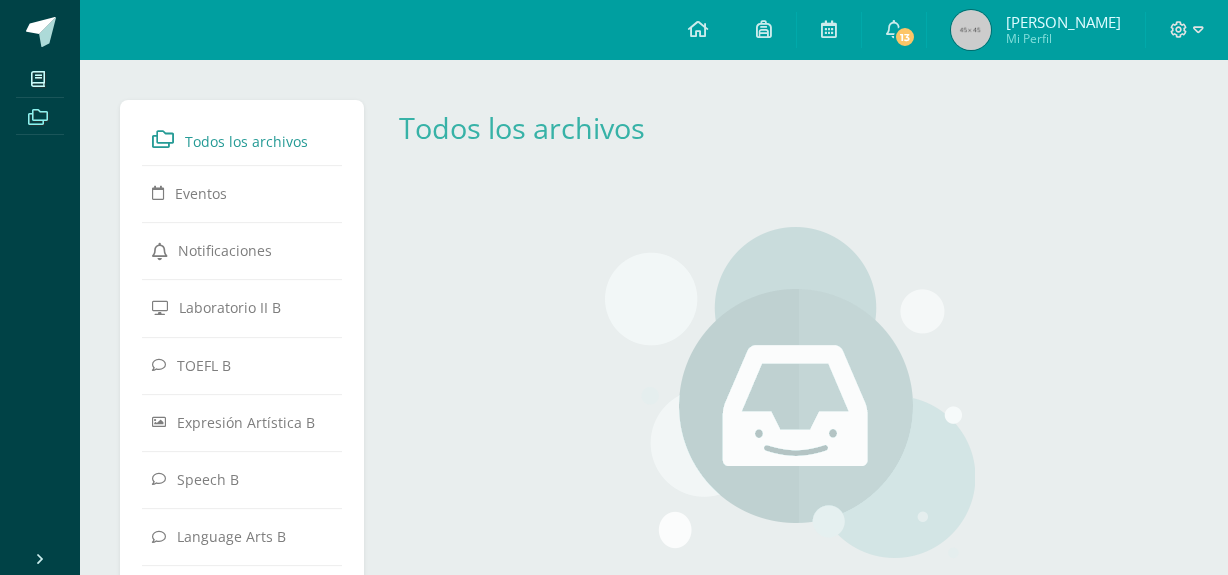scroll, scrollTop: 0, scrollLeft: 0, axis: both 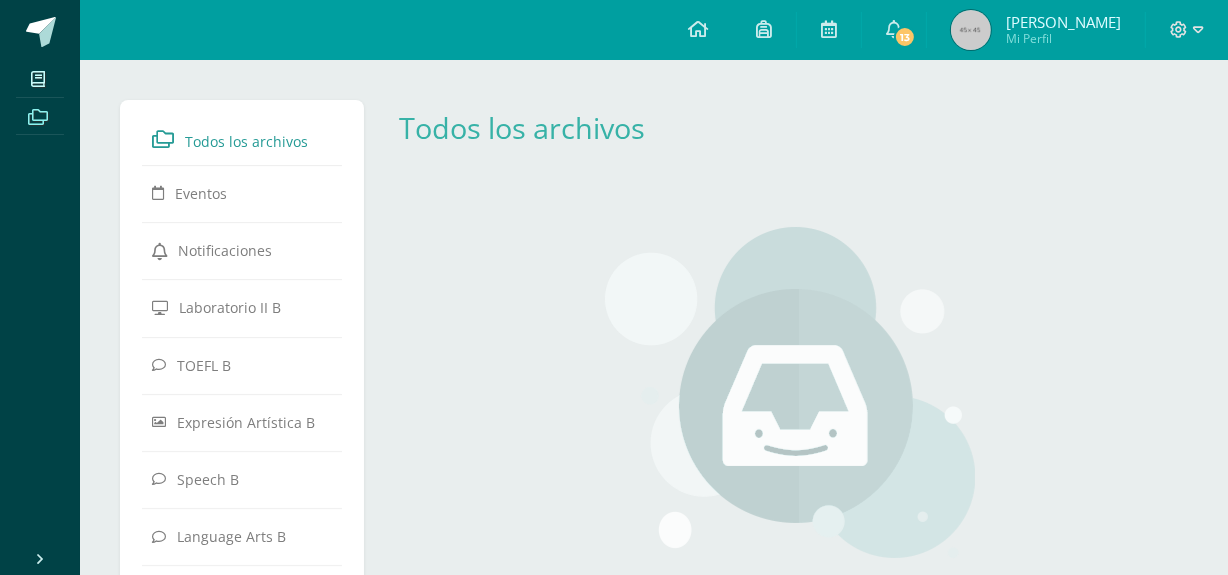 click at bounding box center (971, 30) 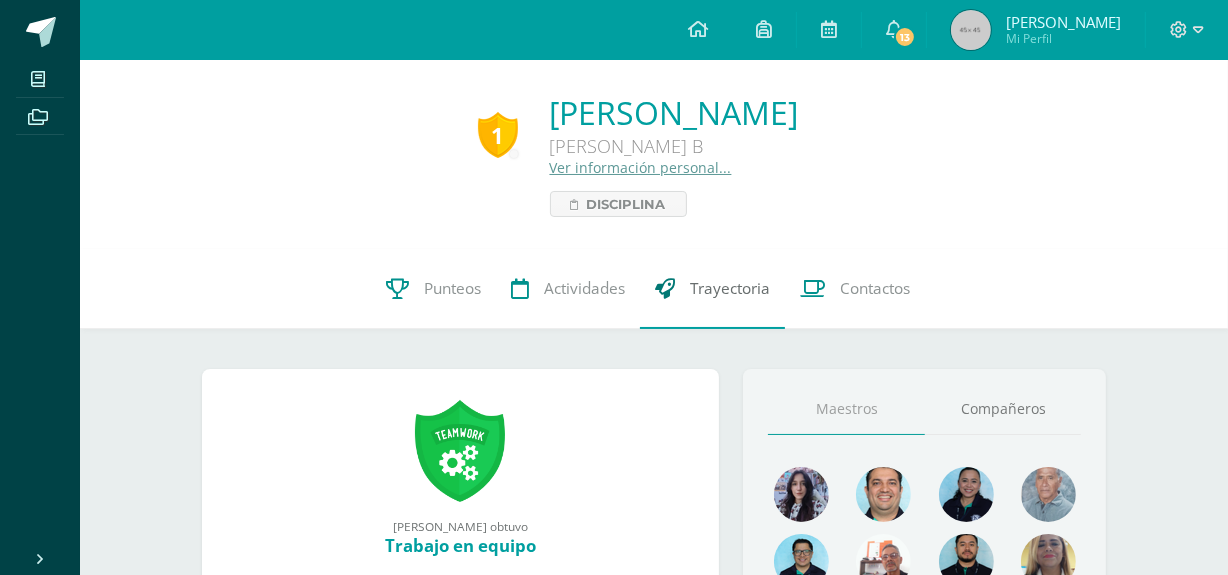 scroll, scrollTop: 2, scrollLeft: 0, axis: vertical 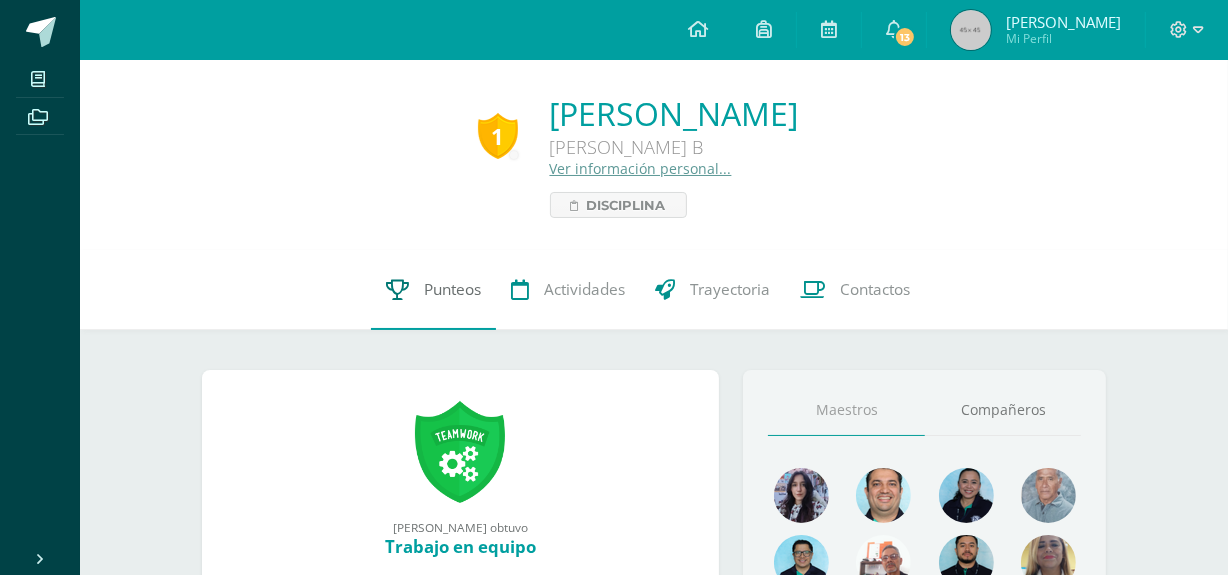 click on "Punteos" at bounding box center (433, 290) 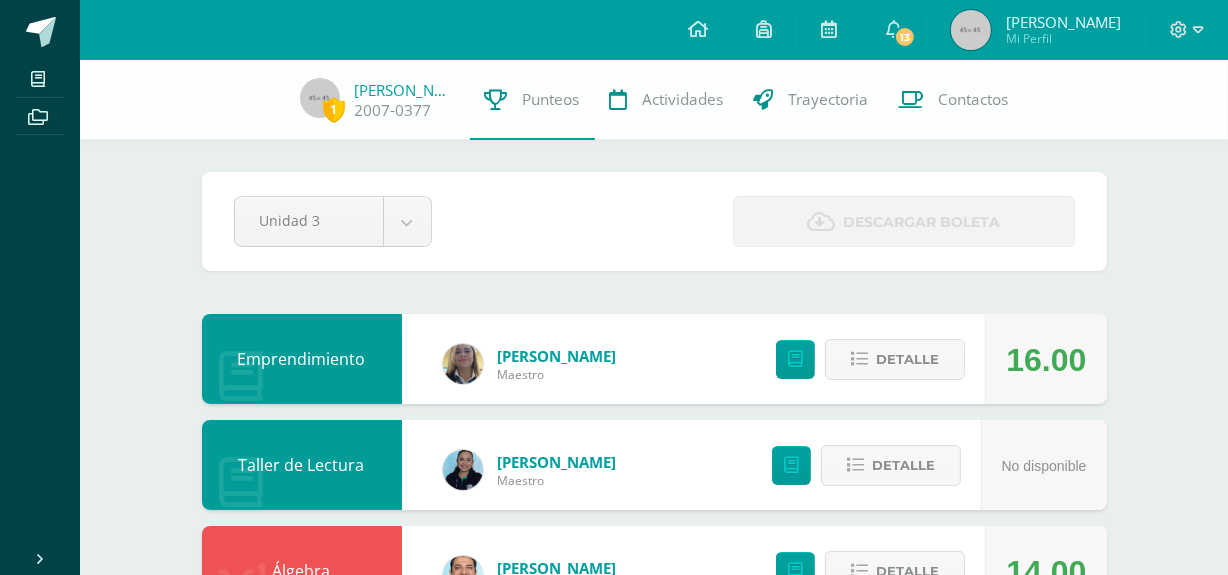 scroll, scrollTop: 60, scrollLeft: 0, axis: vertical 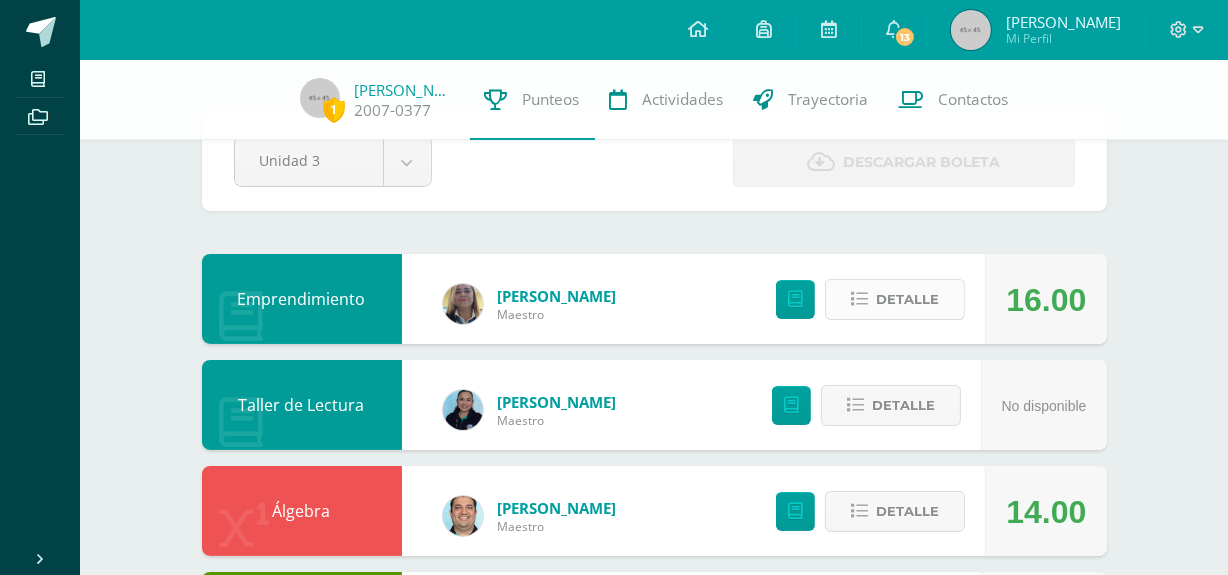 click at bounding box center [859, 299] 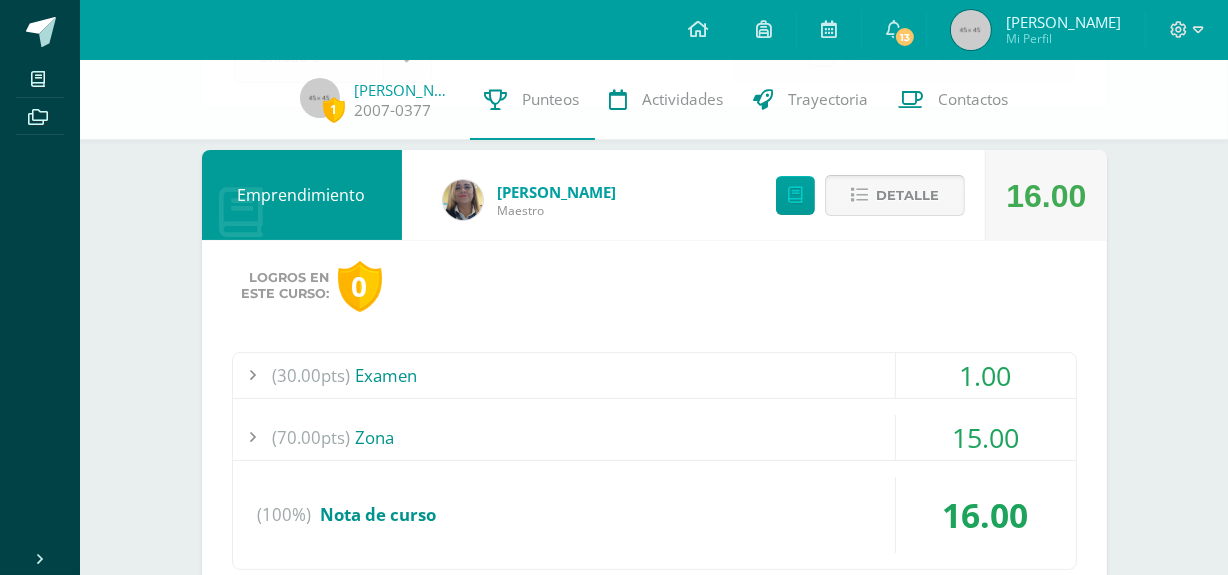 scroll, scrollTop: 190, scrollLeft: 0, axis: vertical 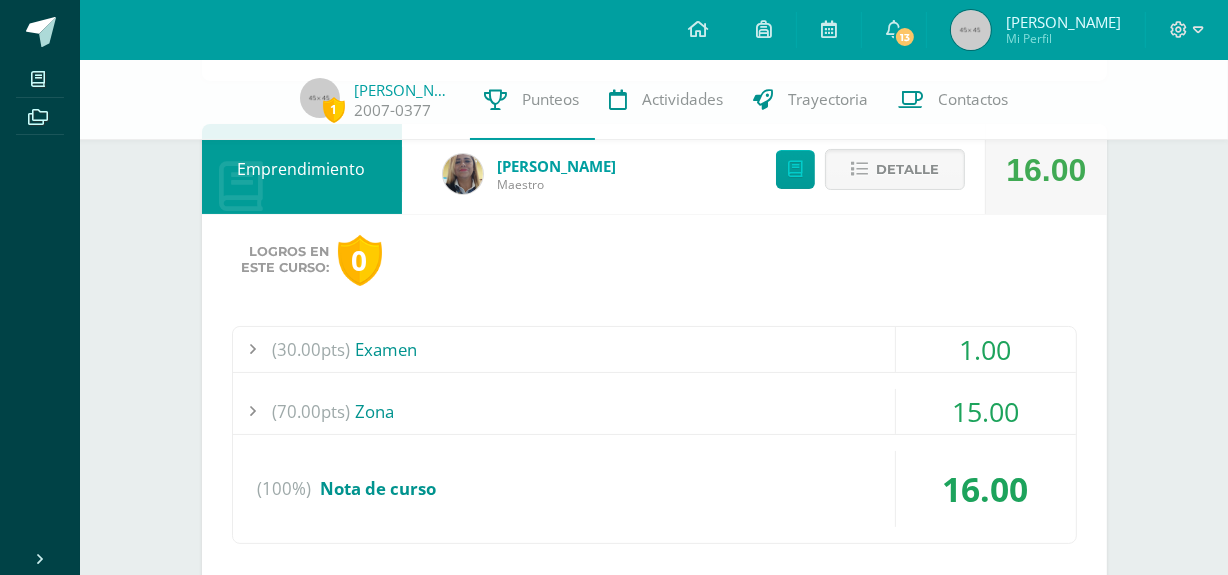 click on "(30.00pts)
Examen" at bounding box center (654, 349) 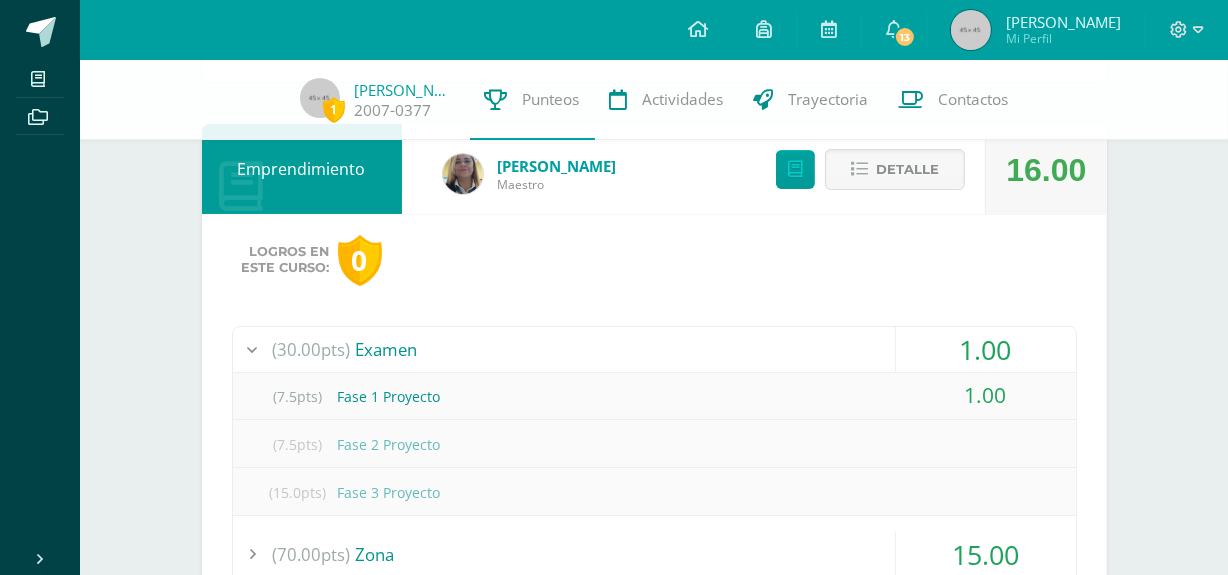 click on "(30.00pts)
Examen" at bounding box center (654, 349) 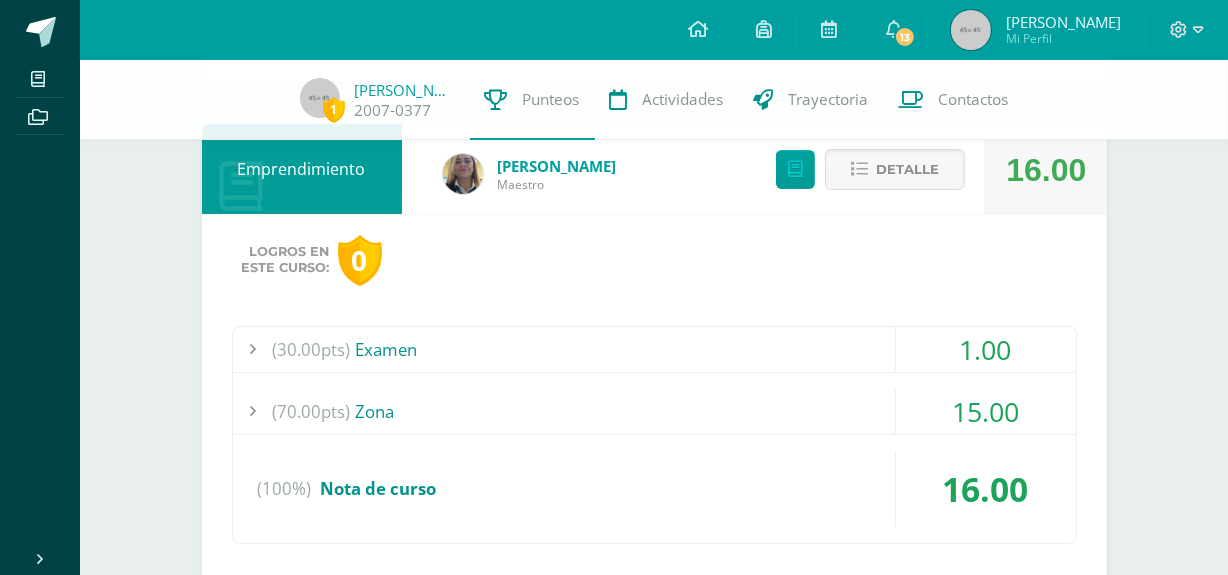 click on "(70.00pts)
Zona" at bounding box center [654, 411] 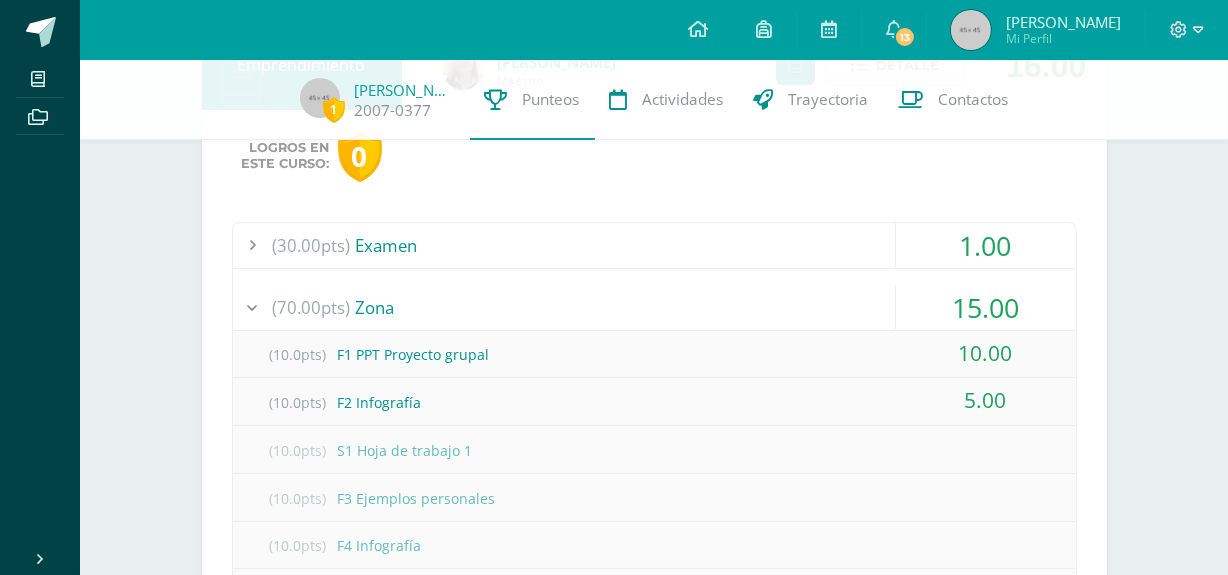 scroll, scrollTop: 298, scrollLeft: 0, axis: vertical 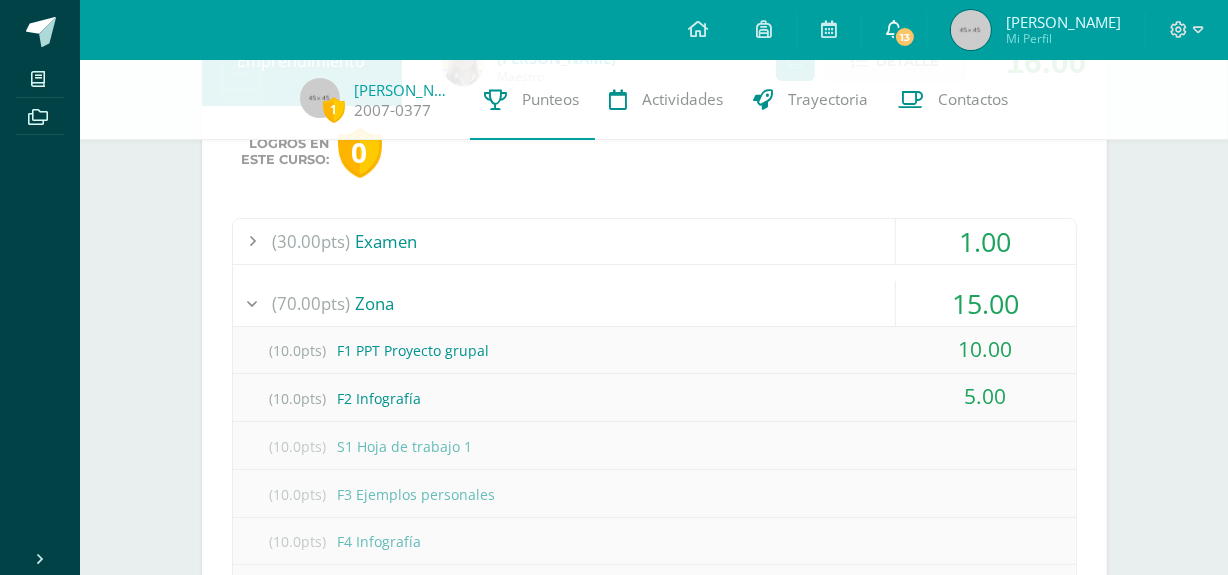 click at bounding box center [894, 29] 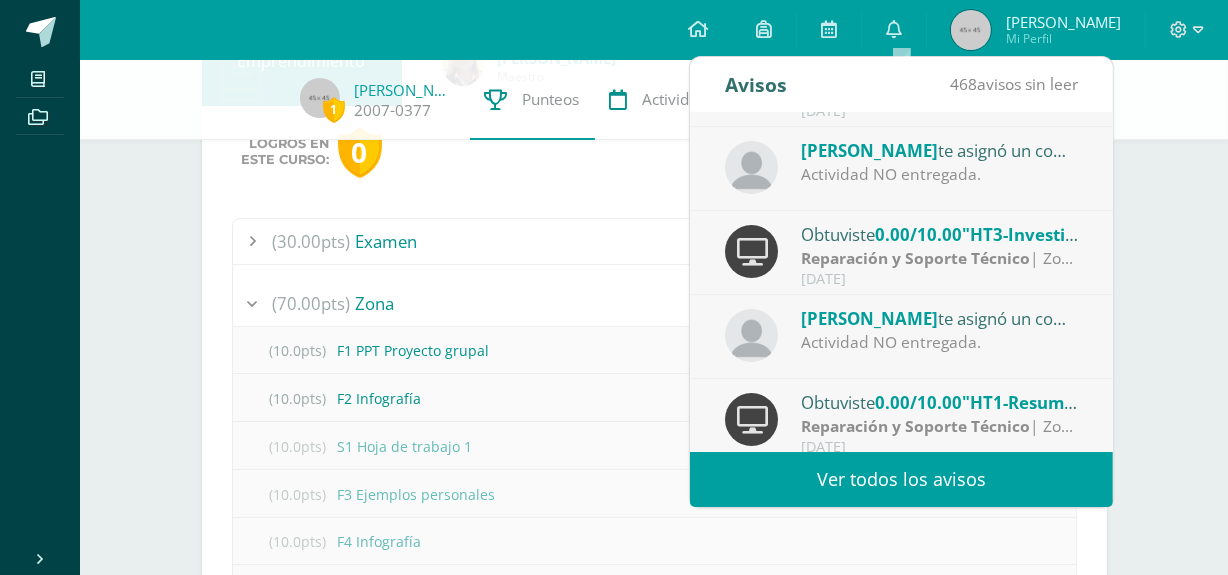 scroll, scrollTop: 332, scrollLeft: 0, axis: vertical 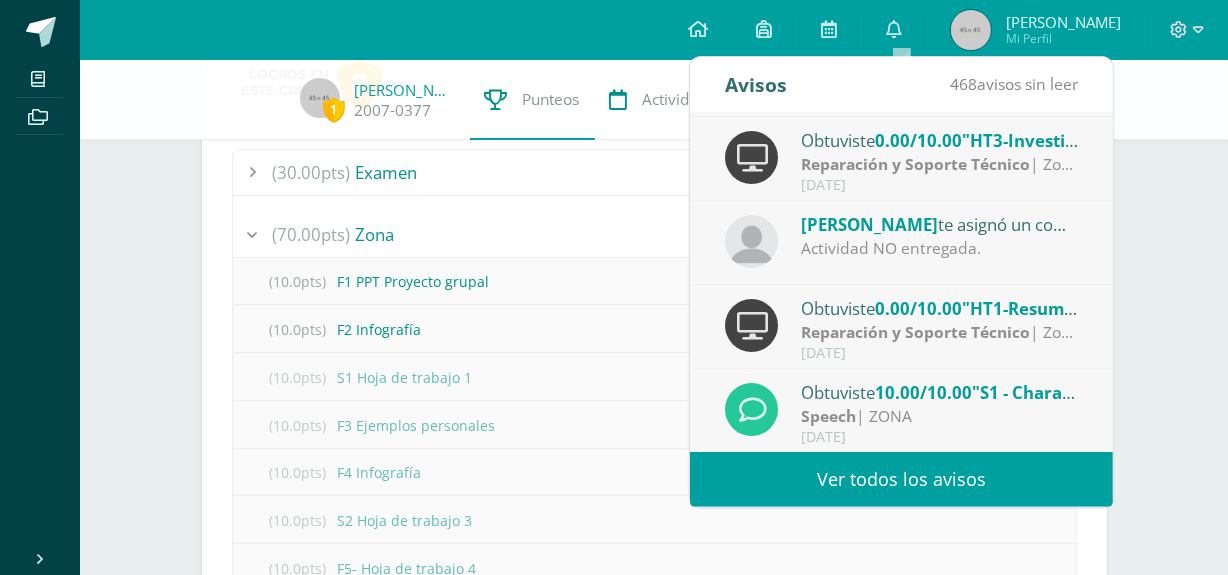click on "Pendiente
Unidad 3                             Unidad 1 Unidad 2 Unidad 3 Descargar boleta
Emprendimiento
[PERSON_NAME] Maestro
16.00
[GEOGRAPHIC_DATA]
Logros en
este curso:
0
(30.00pts)
Examen
1.00" at bounding box center (654, 1198) 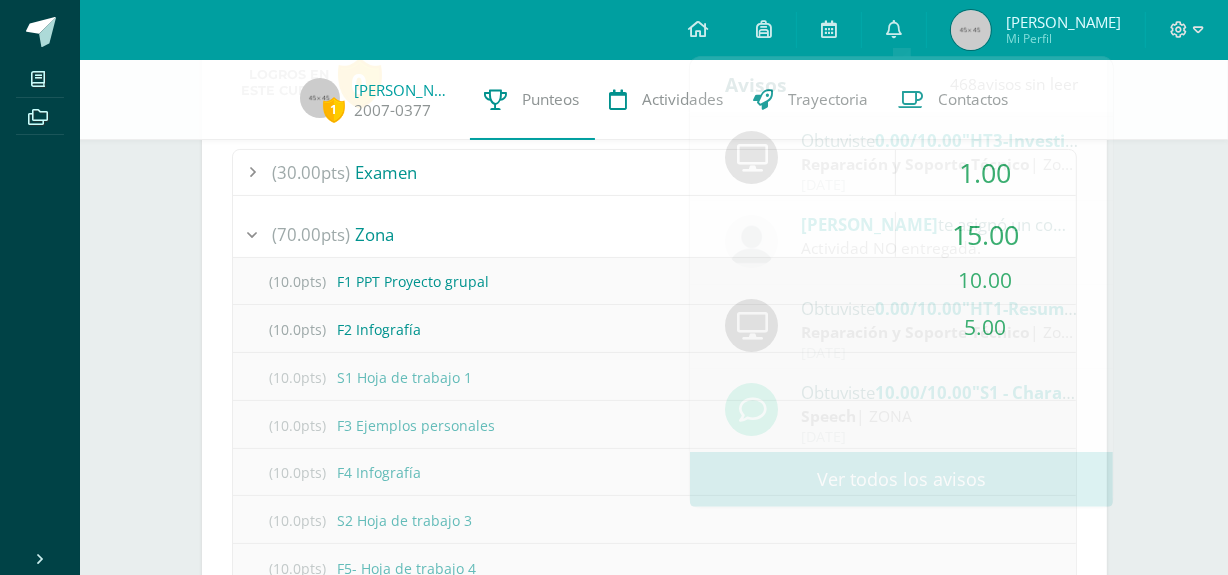 click on "Pendiente
Unidad 3                             Unidad 1 Unidad 2 Unidad 3 Descargar boleta
Emprendimiento
[PERSON_NAME] Maestro
16.00
[GEOGRAPHIC_DATA]
Logros en
este curso:
0
(30.00pts)
Examen
1.00" at bounding box center [654, 1198] 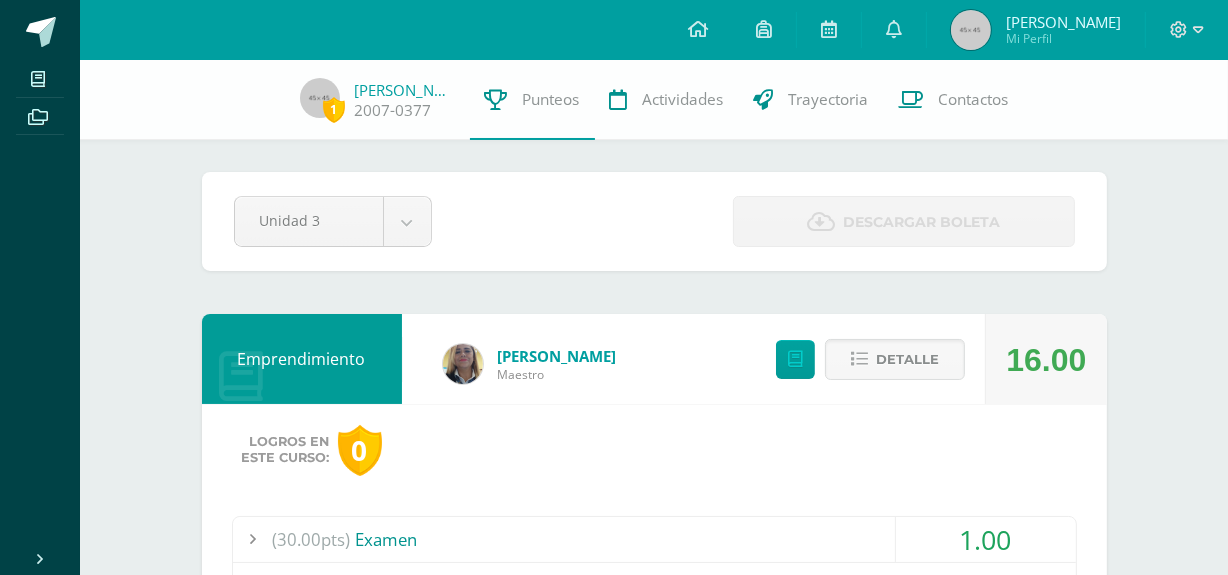 scroll, scrollTop: 21, scrollLeft: 0, axis: vertical 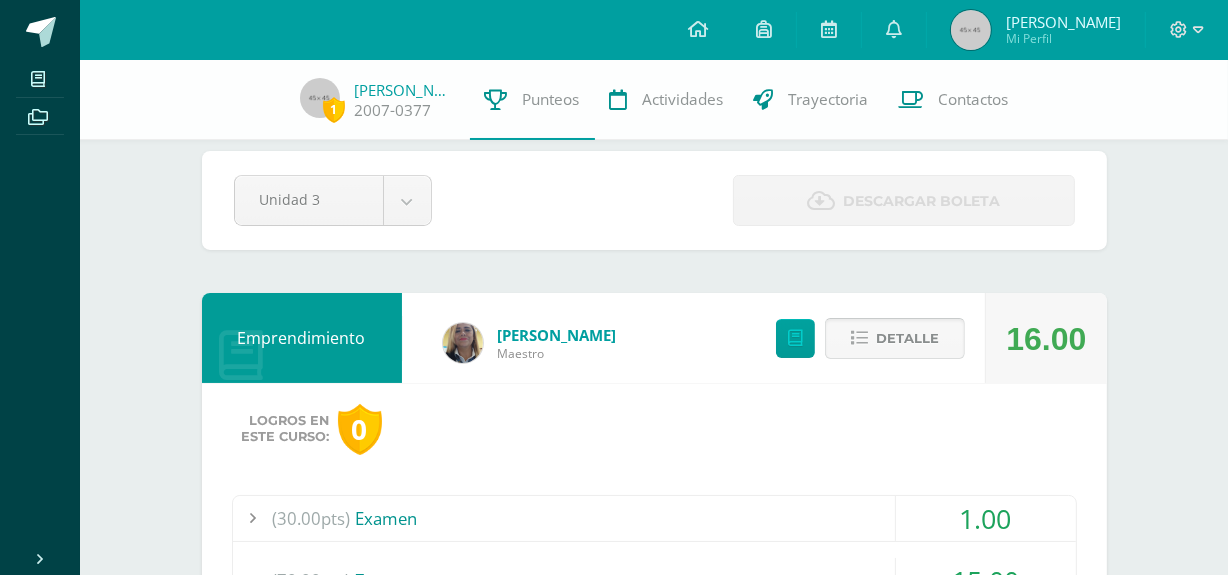 click on "Detalle" at bounding box center [907, 338] 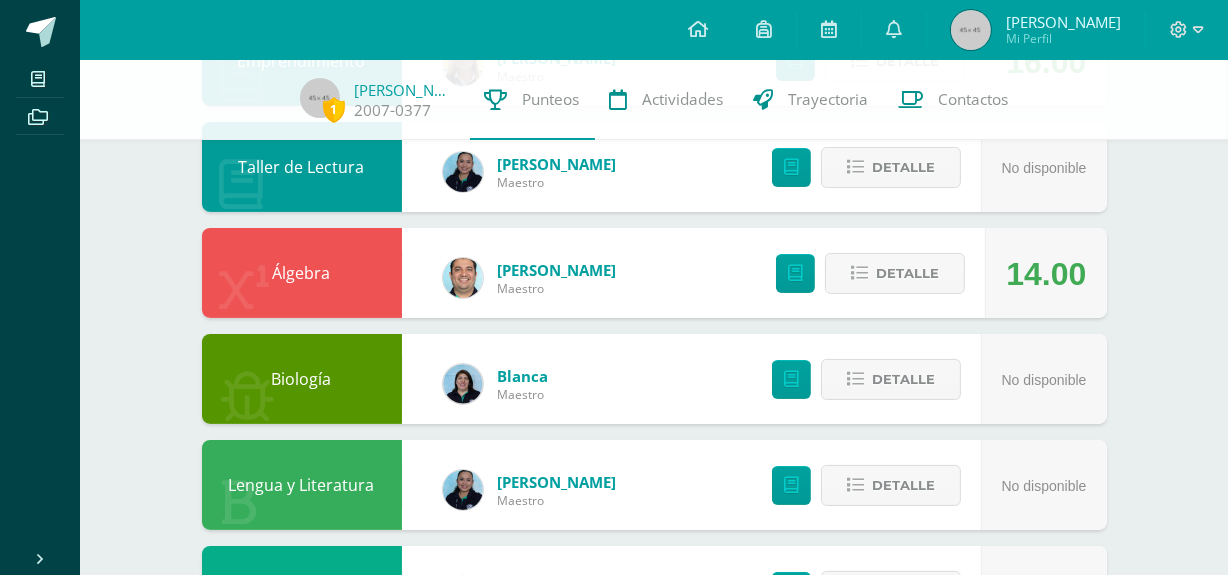 scroll, scrollTop: 317, scrollLeft: 0, axis: vertical 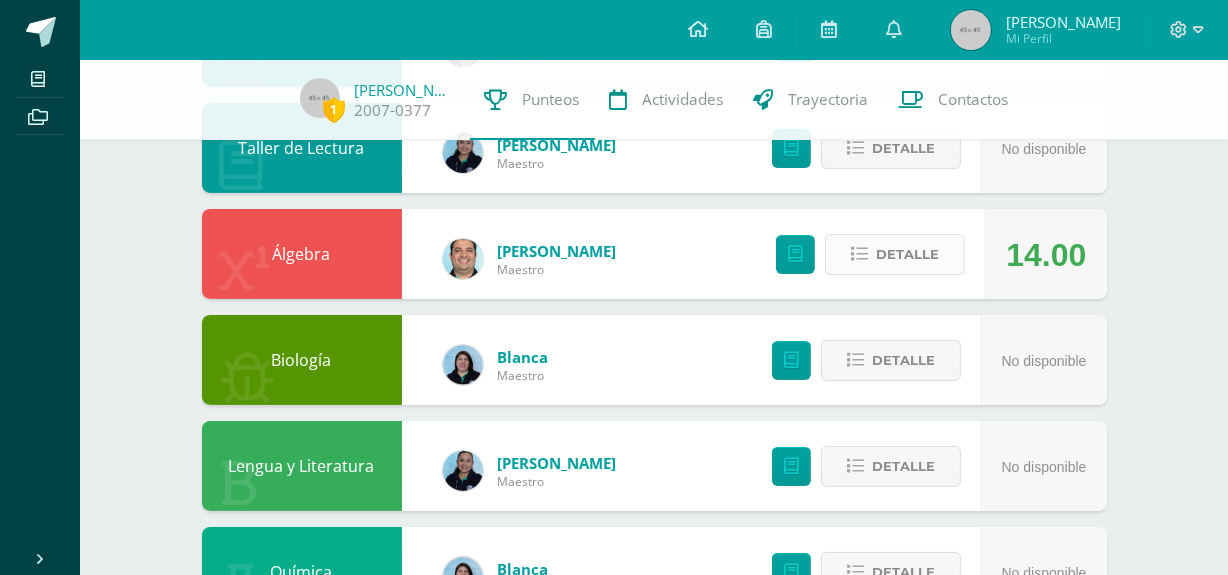 click on "Detalle" at bounding box center [907, 254] 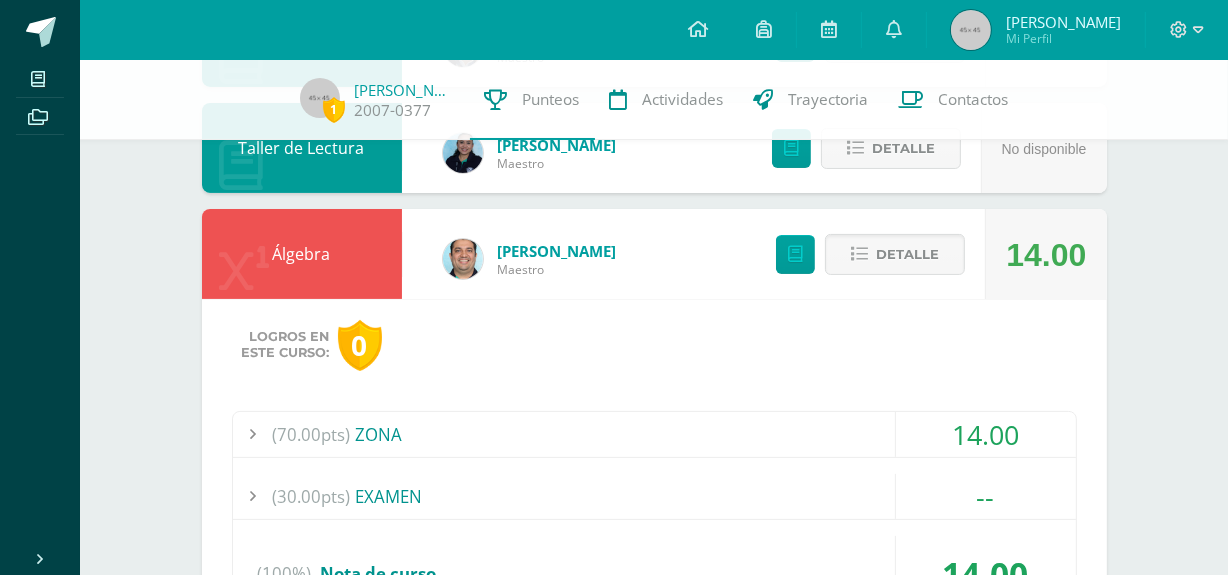 click on "(70.00pts)
ZONA" at bounding box center (654, 434) 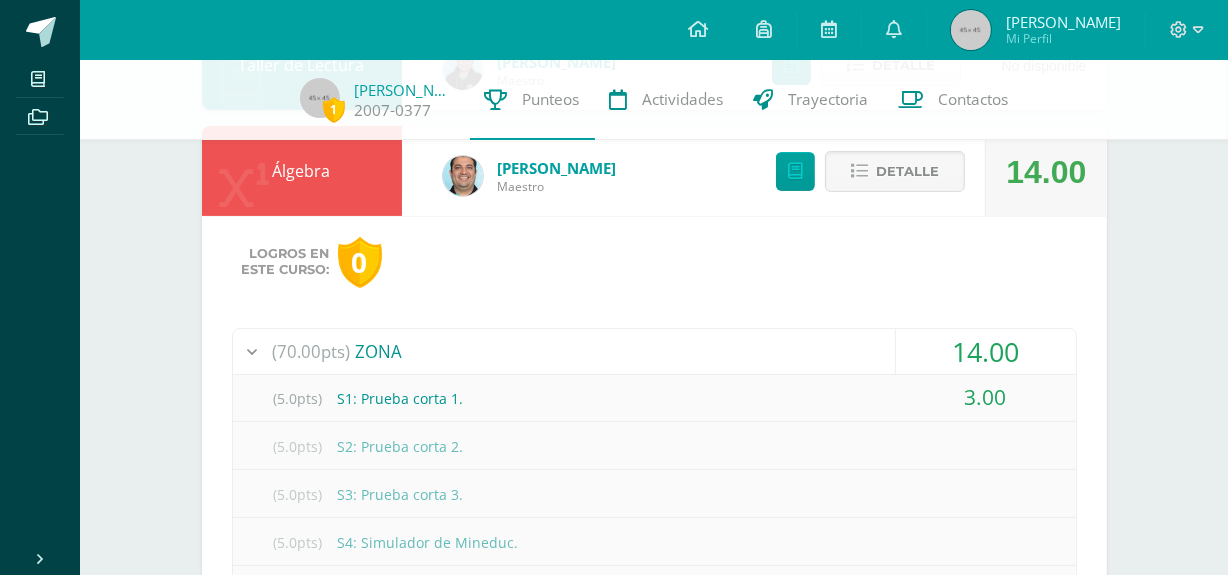scroll, scrollTop: 400, scrollLeft: 0, axis: vertical 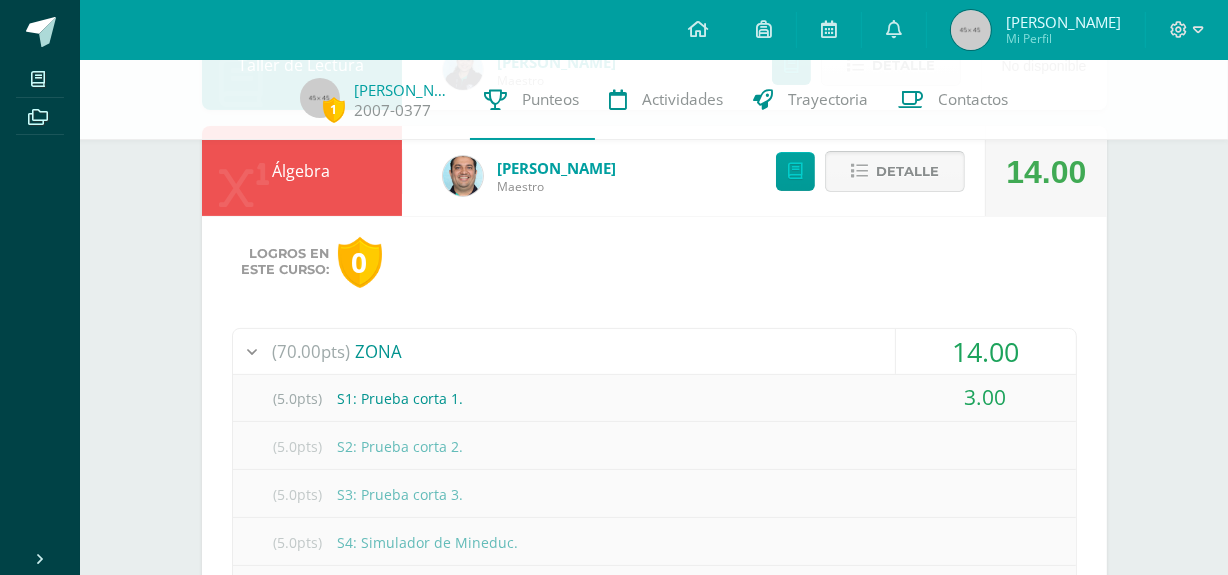 click on "Detalle" at bounding box center (895, 171) 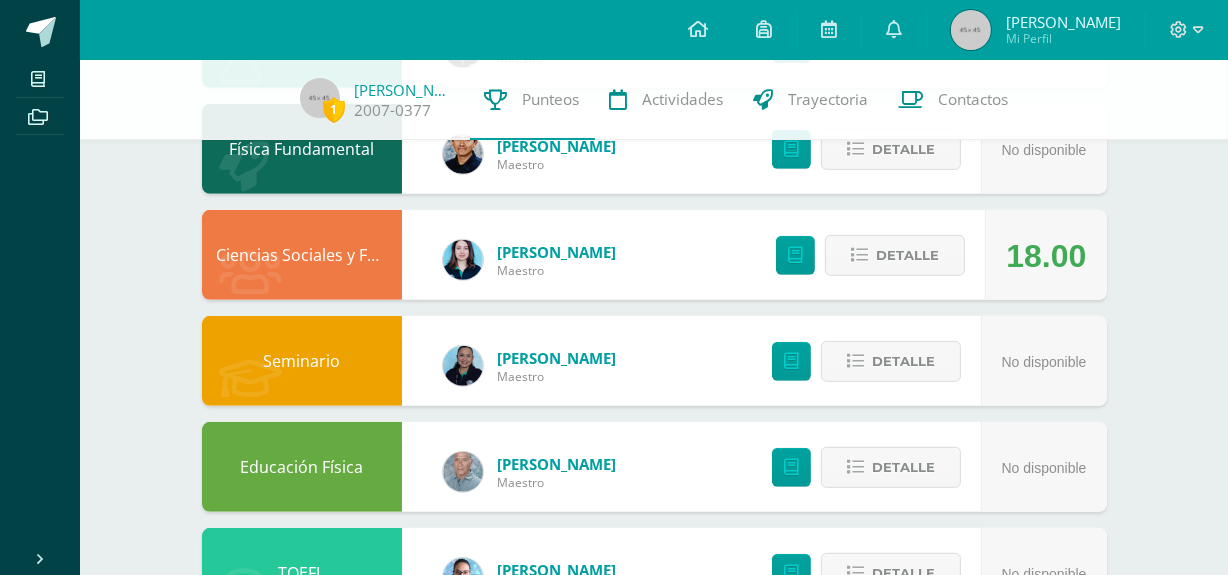 scroll, scrollTop: 849, scrollLeft: 0, axis: vertical 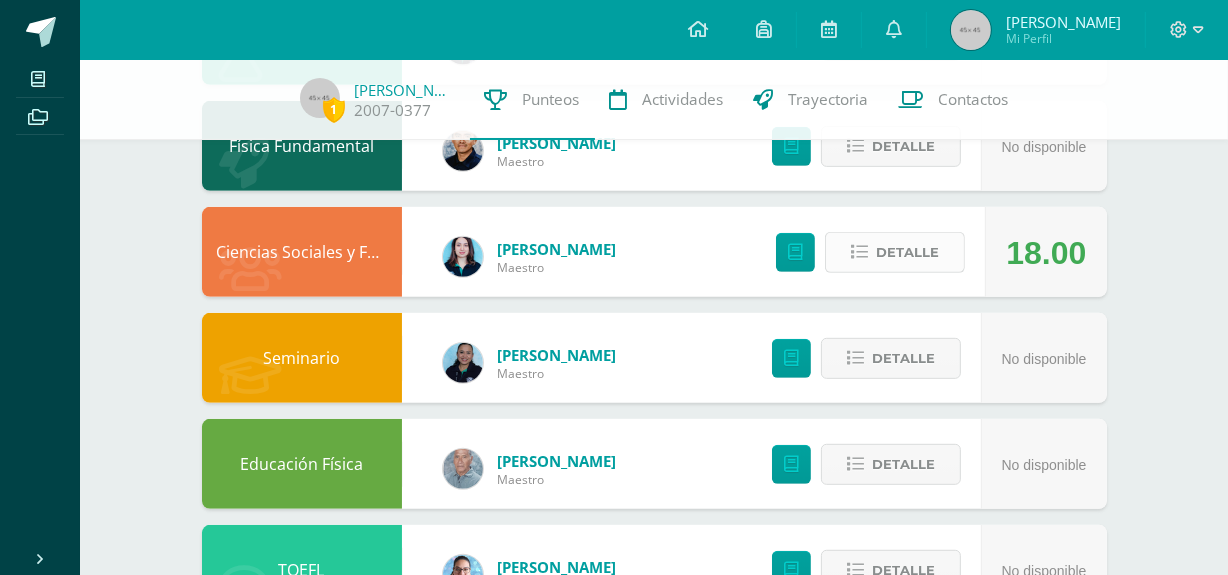 click on "Detalle" at bounding box center [907, 252] 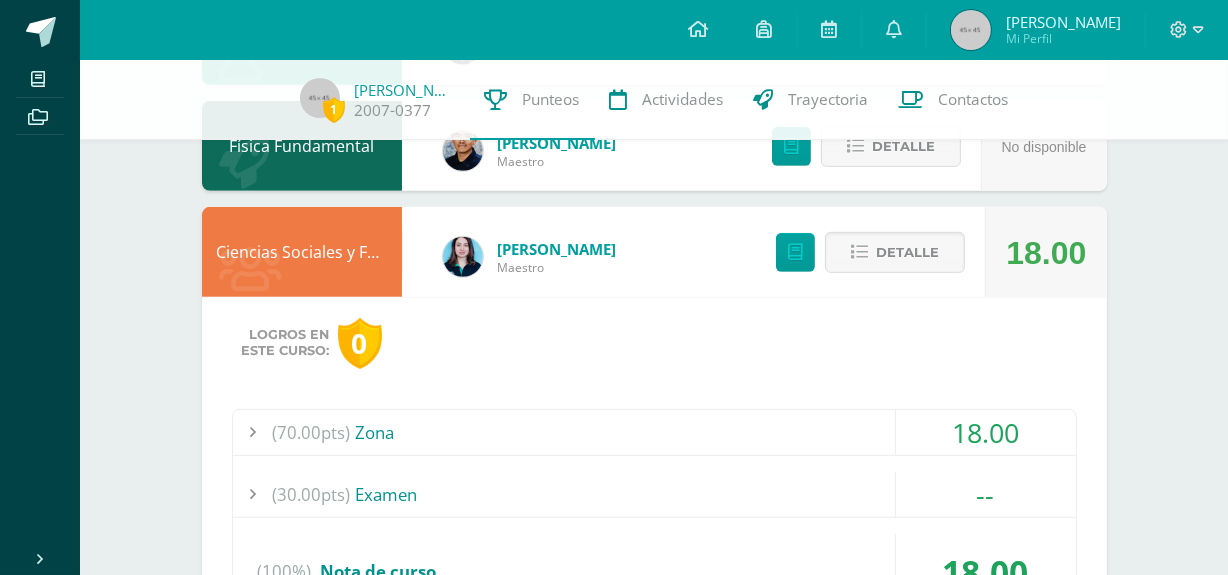 click on "(70.00pts)
Zona" at bounding box center (654, 432) 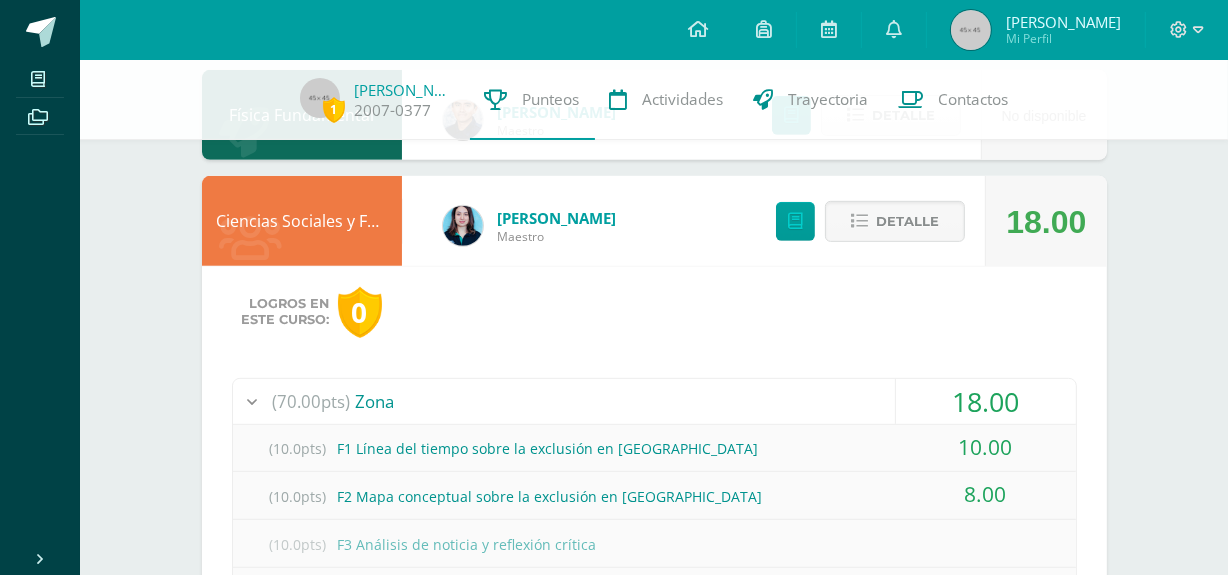 scroll, scrollTop: 879, scrollLeft: 0, axis: vertical 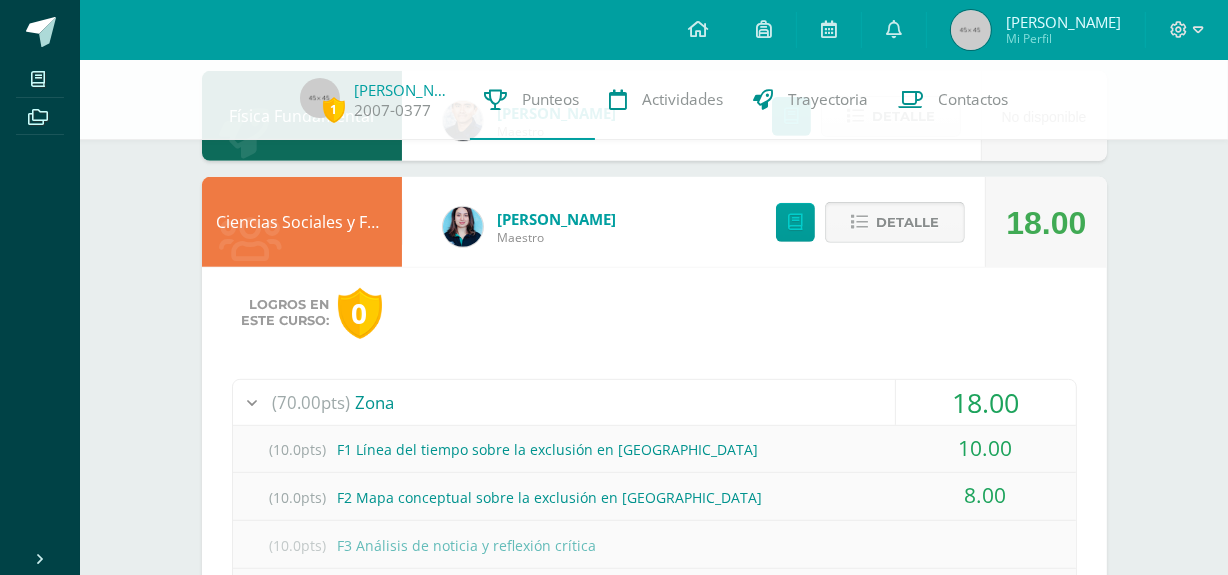 click on "Detalle" at bounding box center (907, 222) 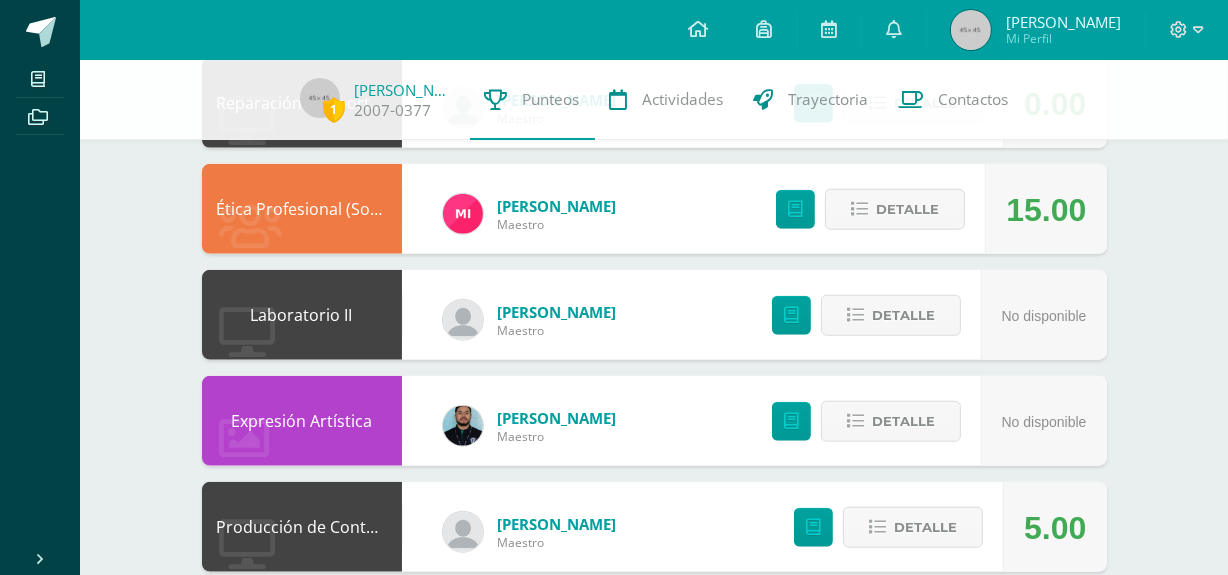 scroll, scrollTop: 1776, scrollLeft: 0, axis: vertical 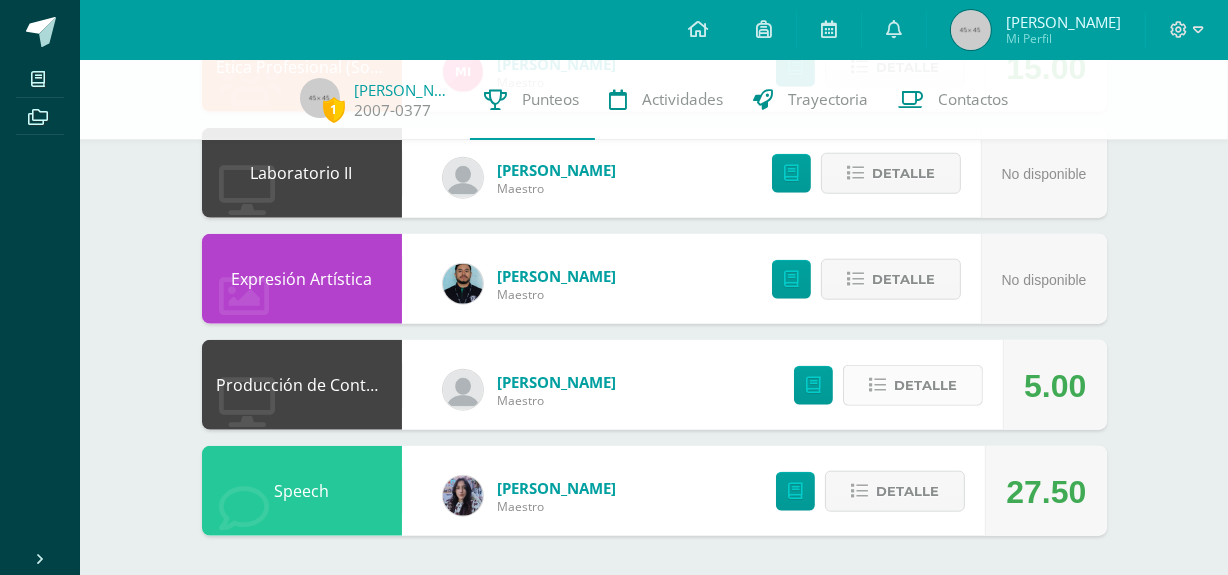 click at bounding box center [877, 385] 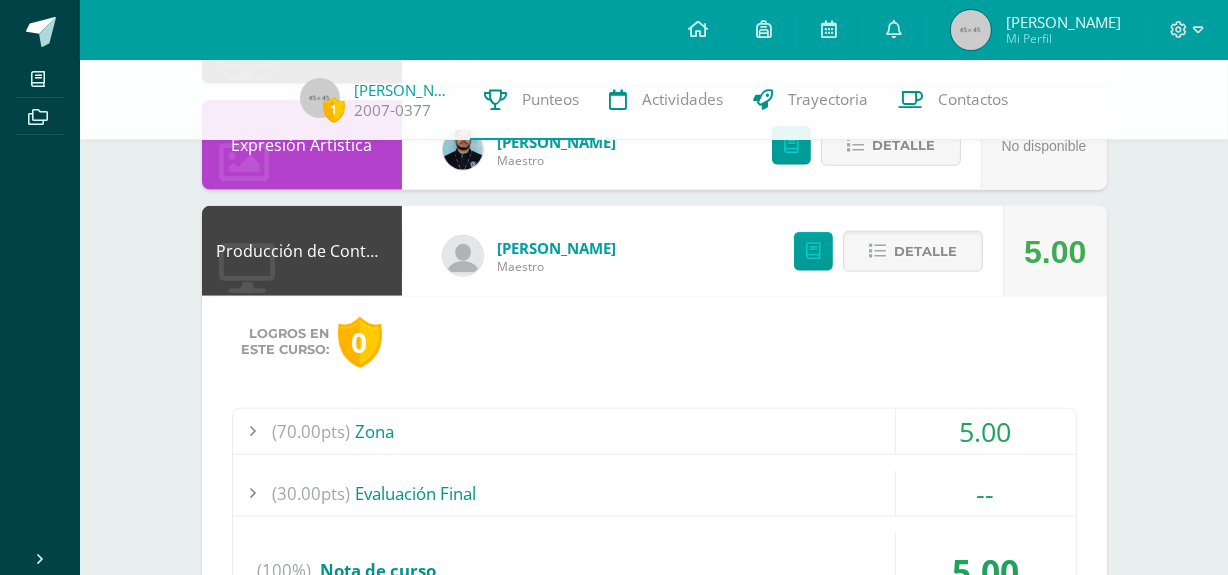 scroll, scrollTop: 1911, scrollLeft: 0, axis: vertical 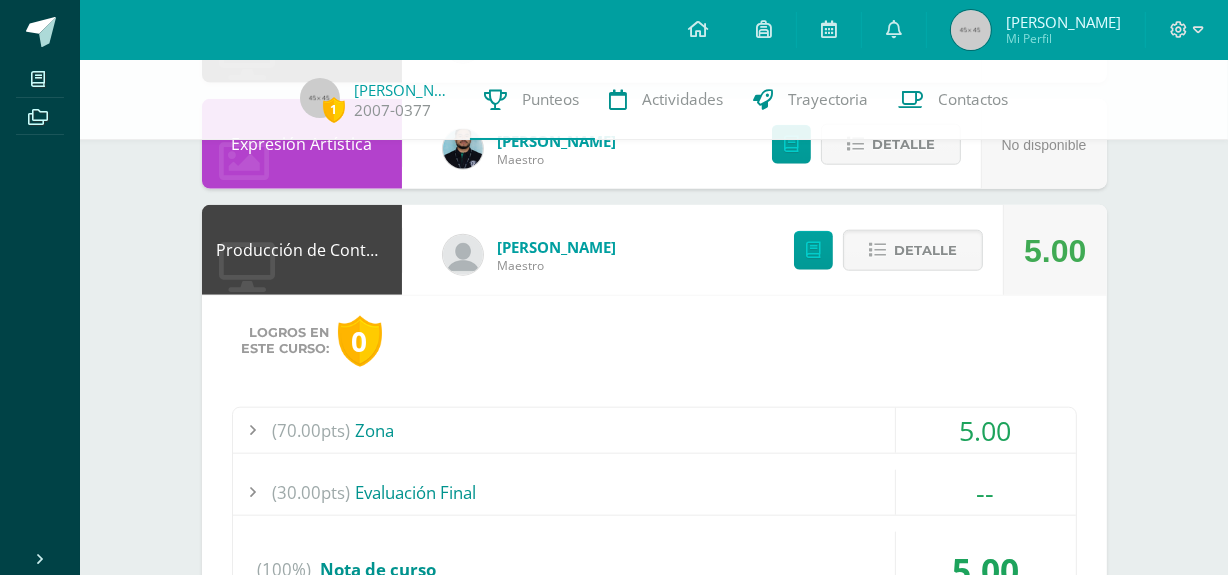 click on "(70.00pts)
Zona" at bounding box center [654, 430] 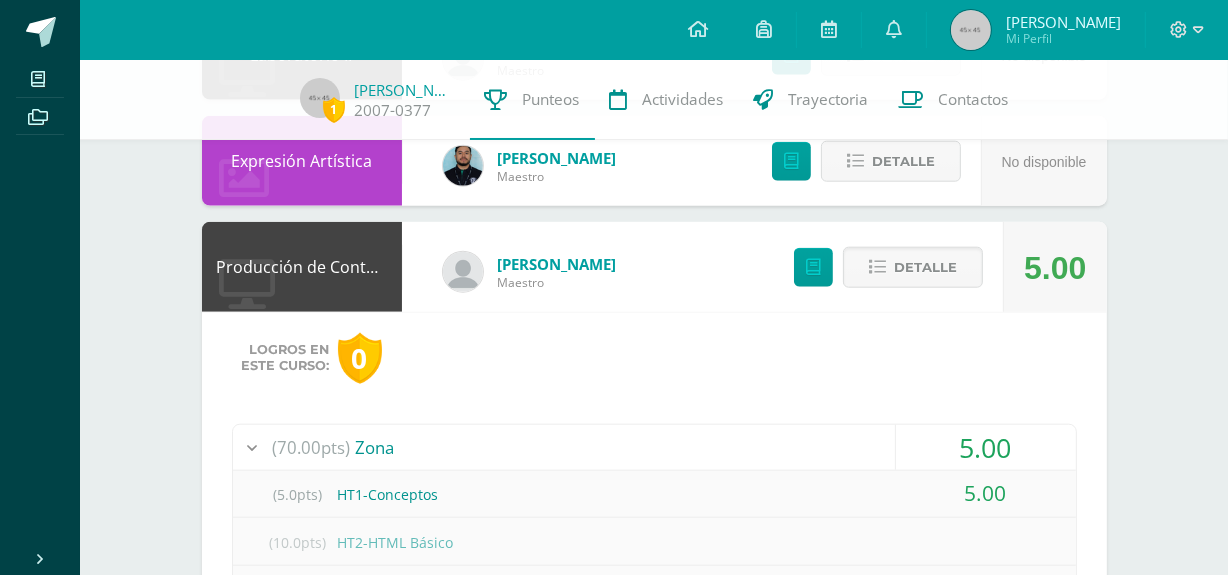 scroll, scrollTop: 1869, scrollLeft: 0, axis: vertical 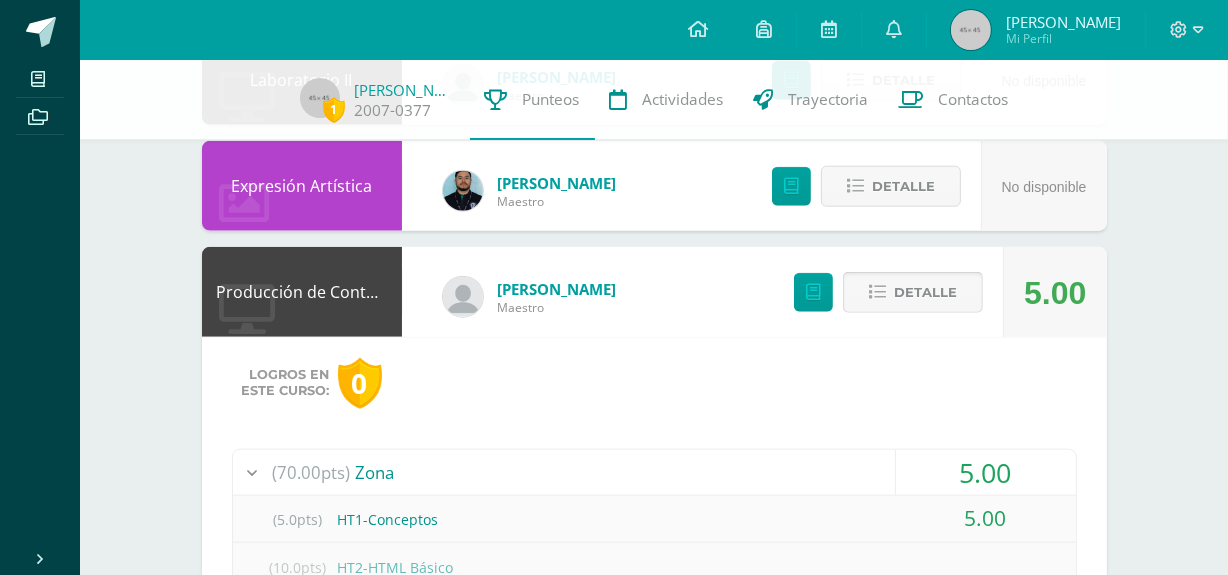 click on "Detalle" at bounding box center [925, 292] 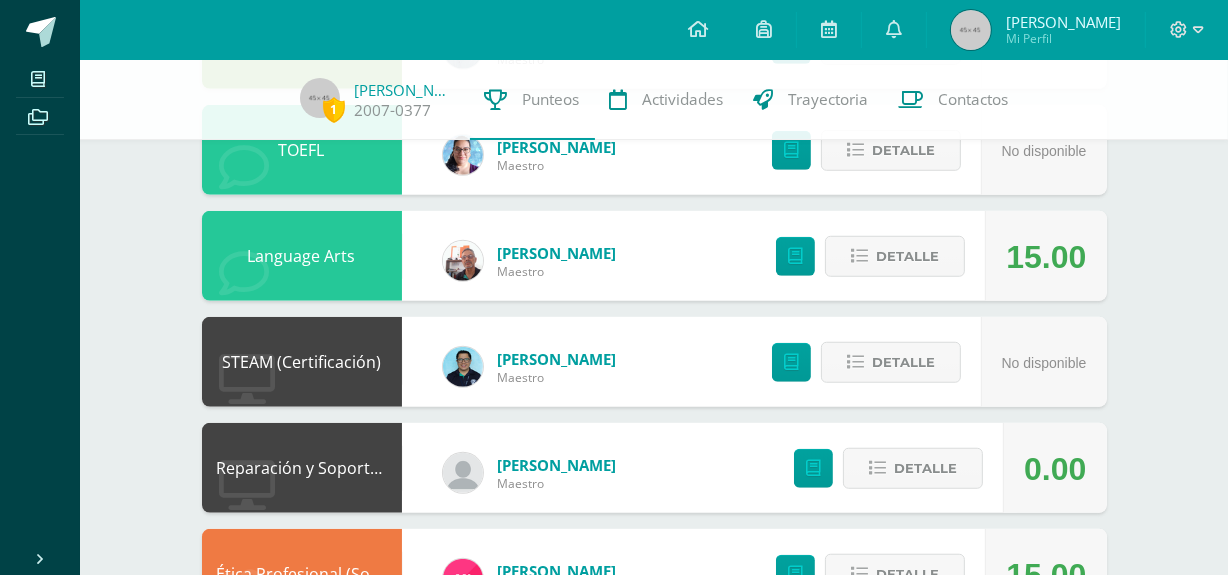 scroll, scrollTop: 1365, scrollLeft: 0, axis: vertical 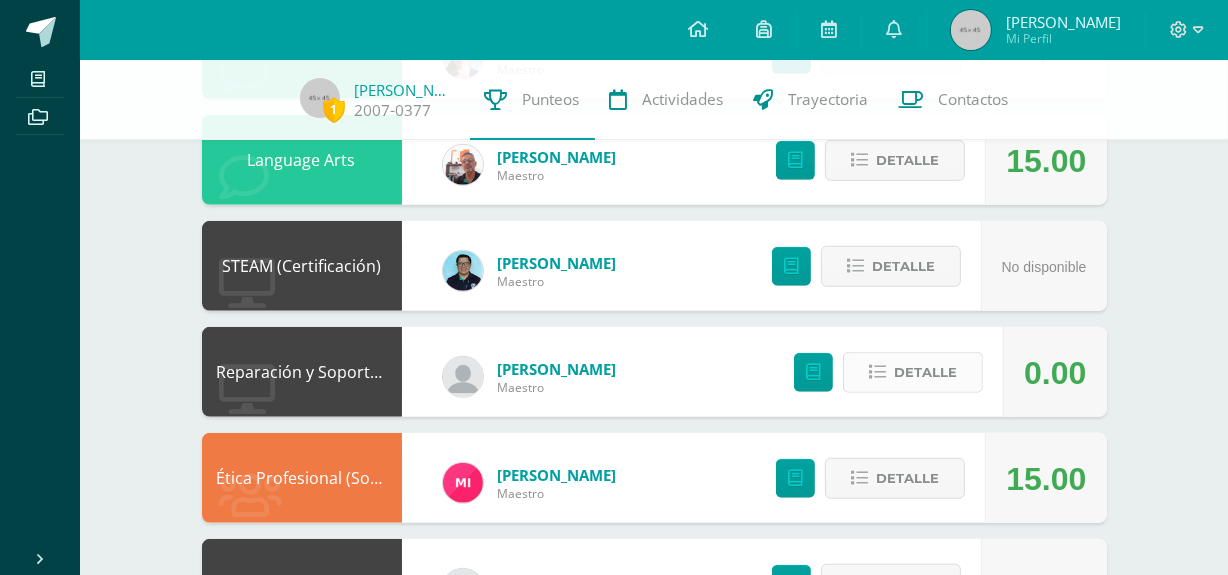 click on "Detalle" at bounding box center [913, 372] 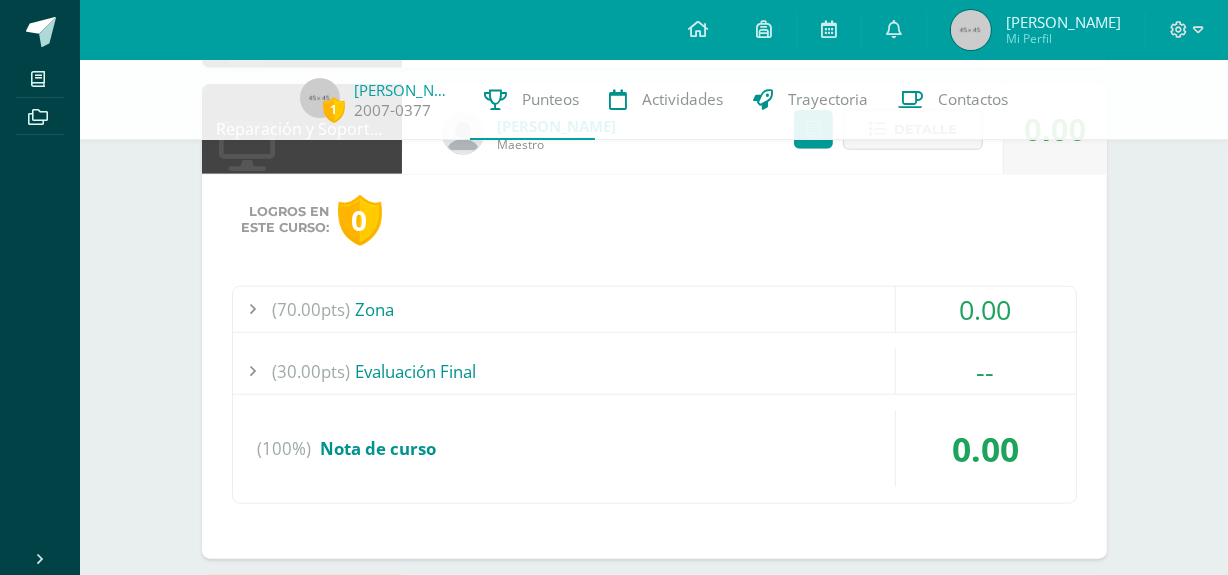 scroll, scrollTop: 1637, scrollLeft: 0, axis: vertical 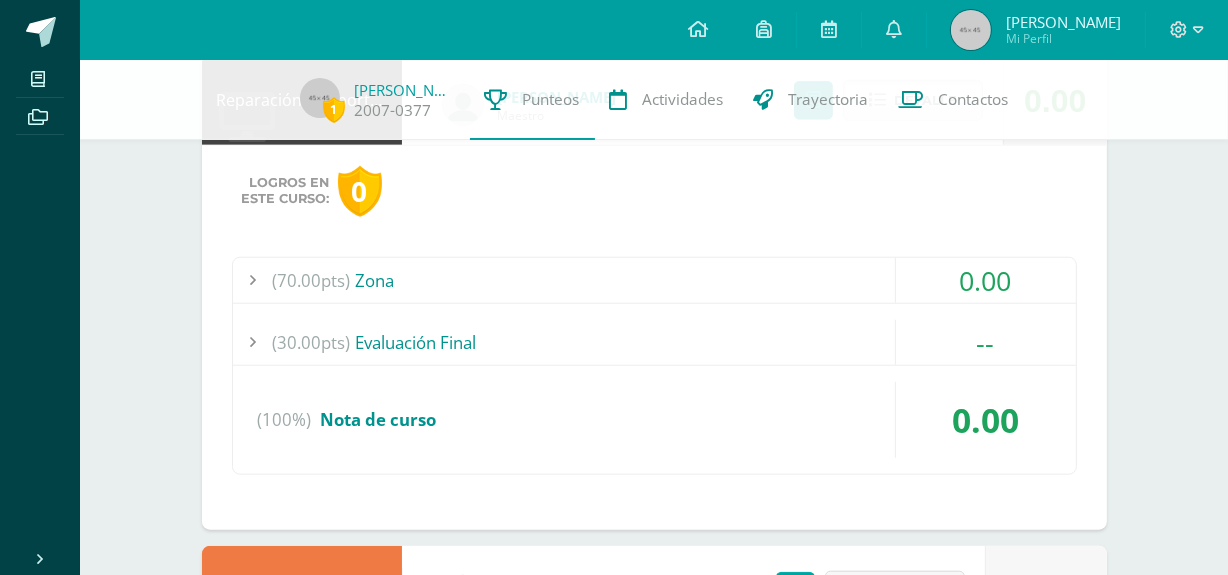 click on "(70.00pts)
Zona" at bounding box center [654, 280] 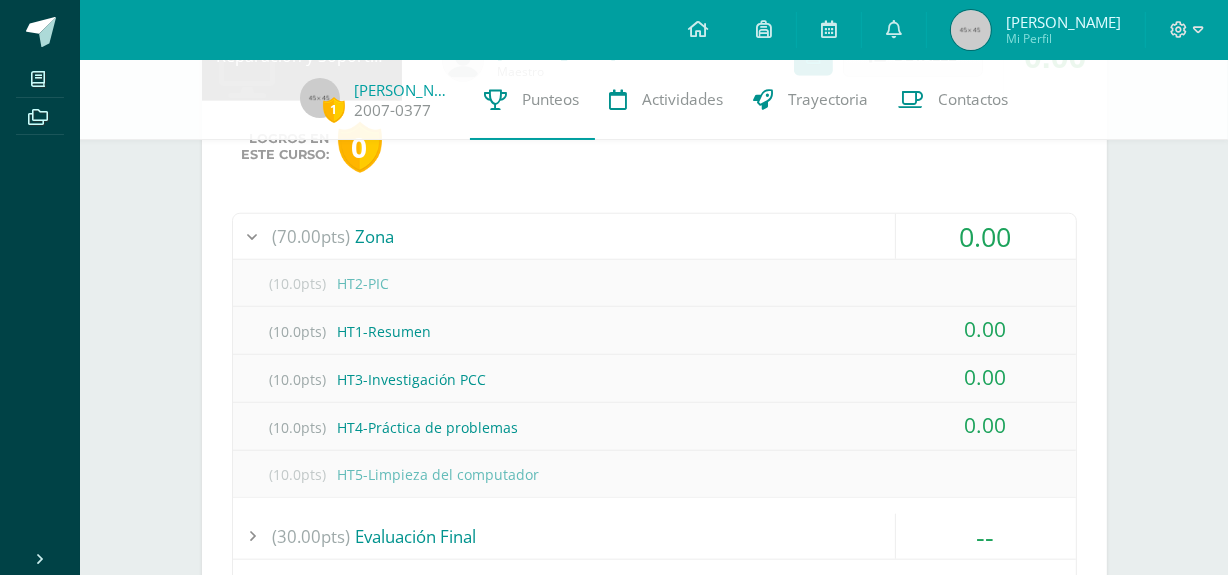 scroll, scrollTop: 1758, scrollLeft: 0, axis: vertical 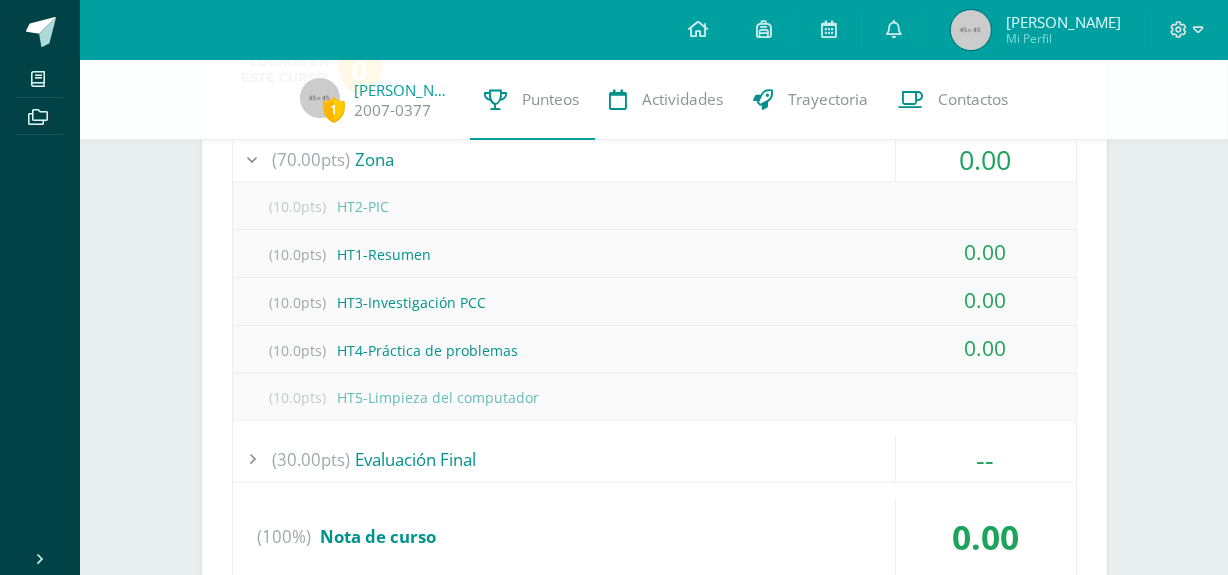 click on "(10.0pts)  HT1-Resumen" at bounding box center (654, 254) 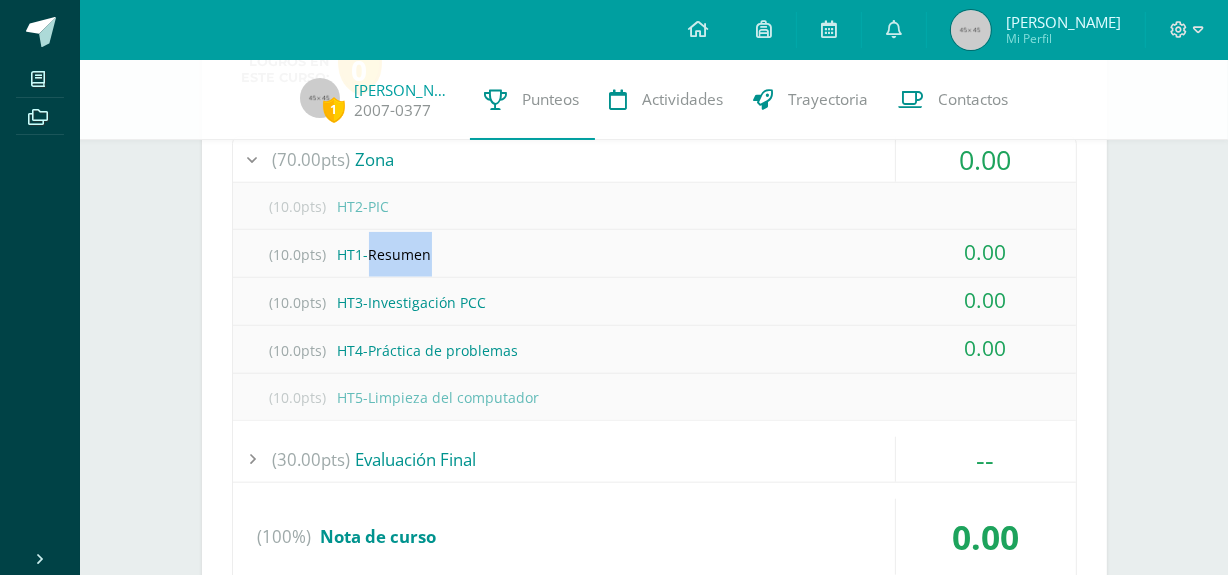 click on "(10.0pts)  HT1-Resumen" at bounding box center [654, 254] 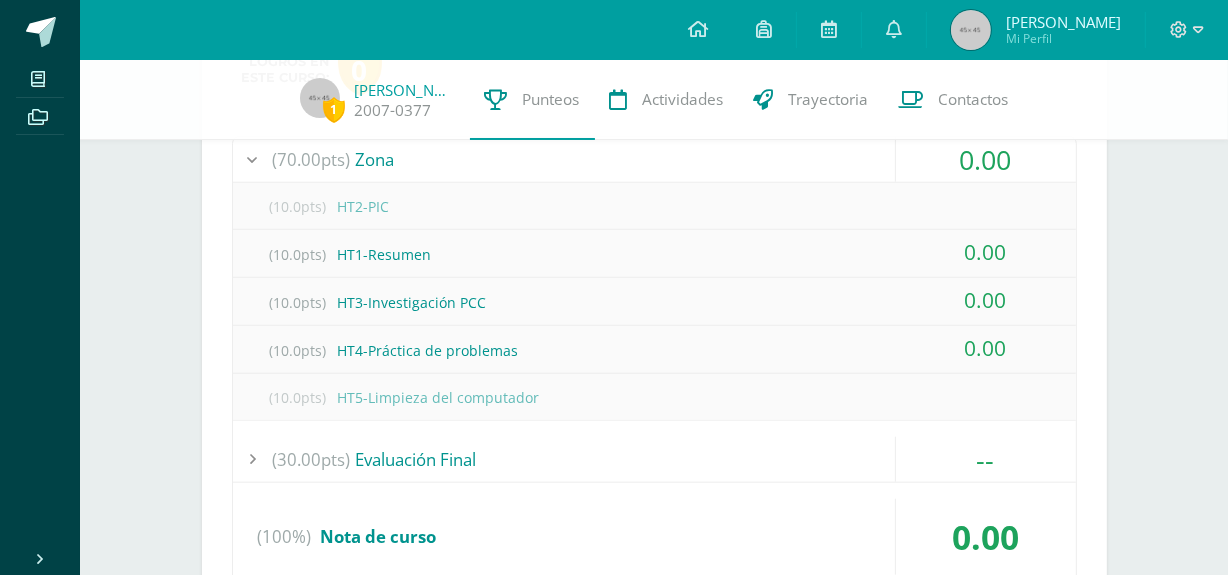 click on "(10.0pts)  HT3-Investigación PCC" at bounding box center (654, 302) 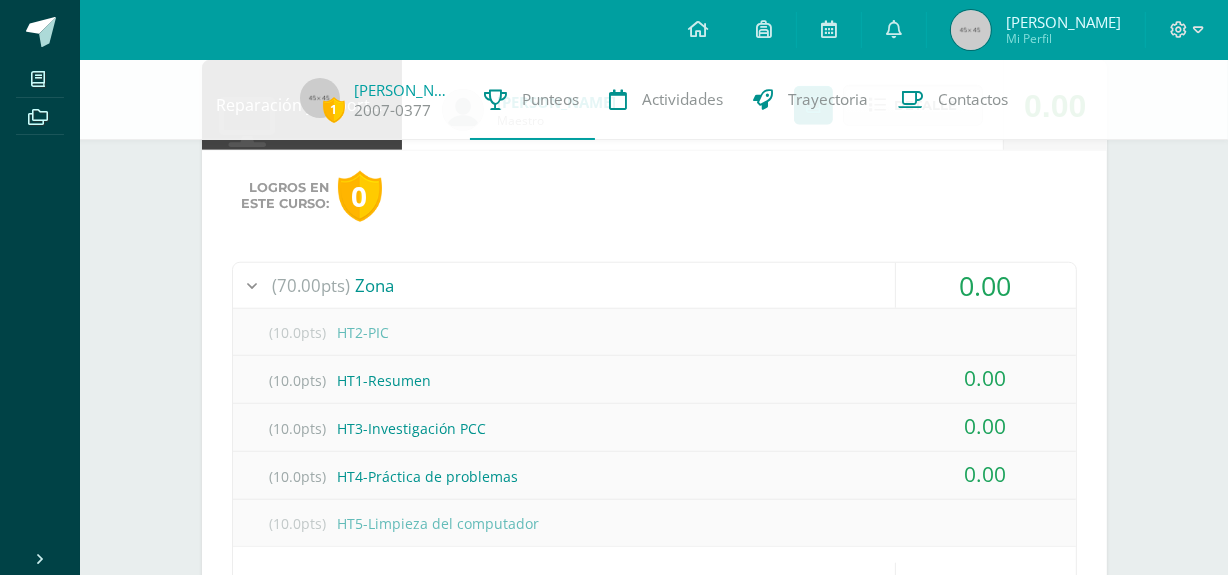 scroll, scrollTop: 1423, scrollLeft: 0, axis: vertical 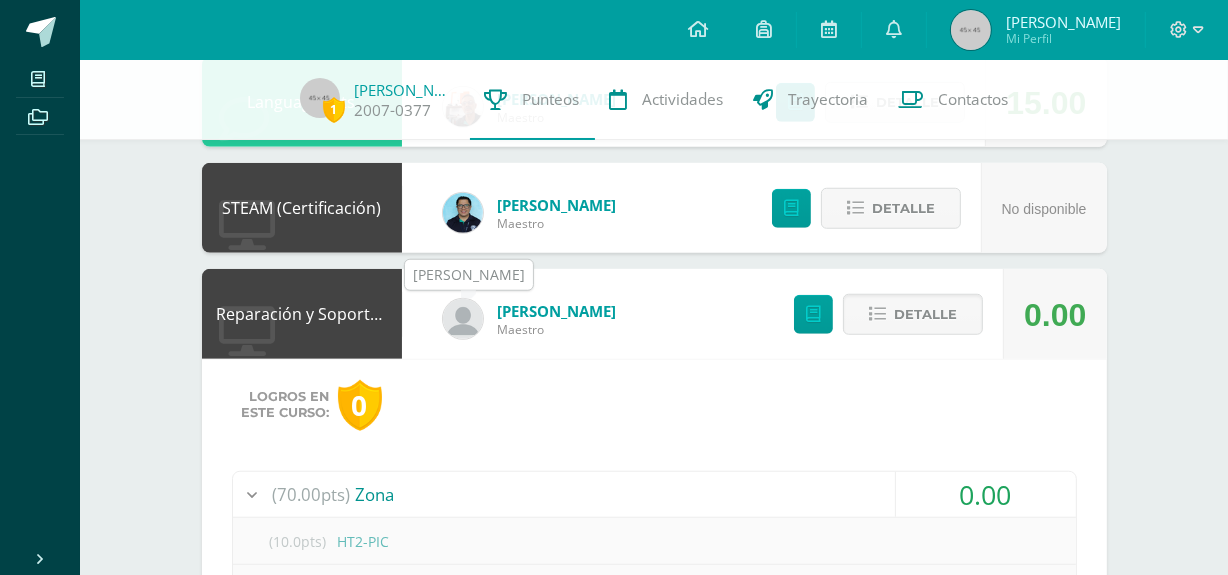 click on "Reparación y Soporte Técnico" at bounding box center (302, 314) 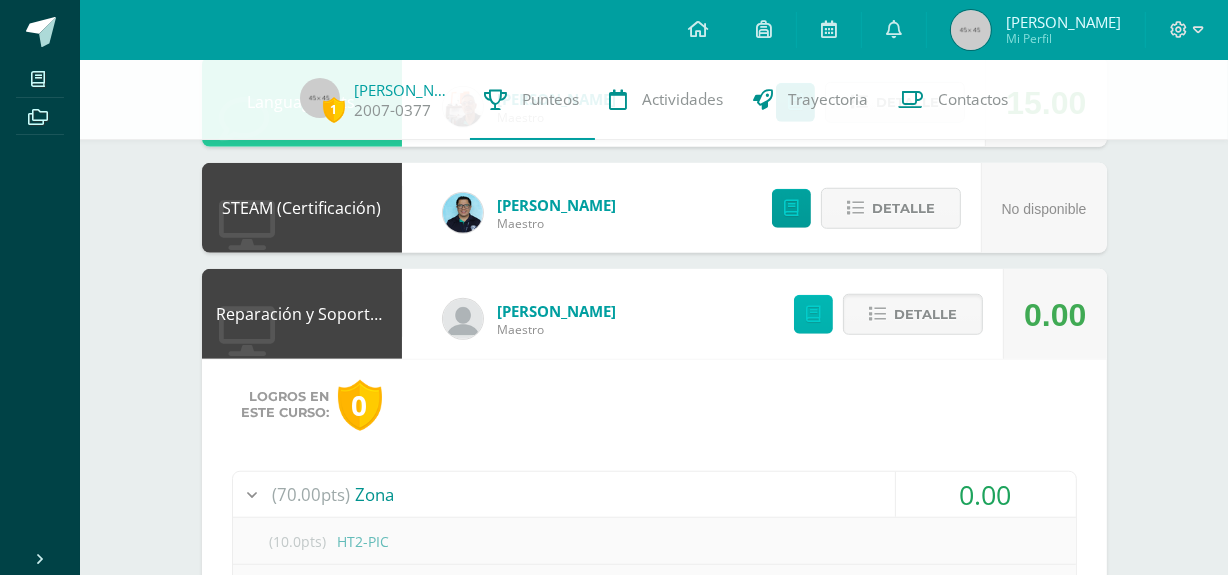 click at bounding box center (813, 314) 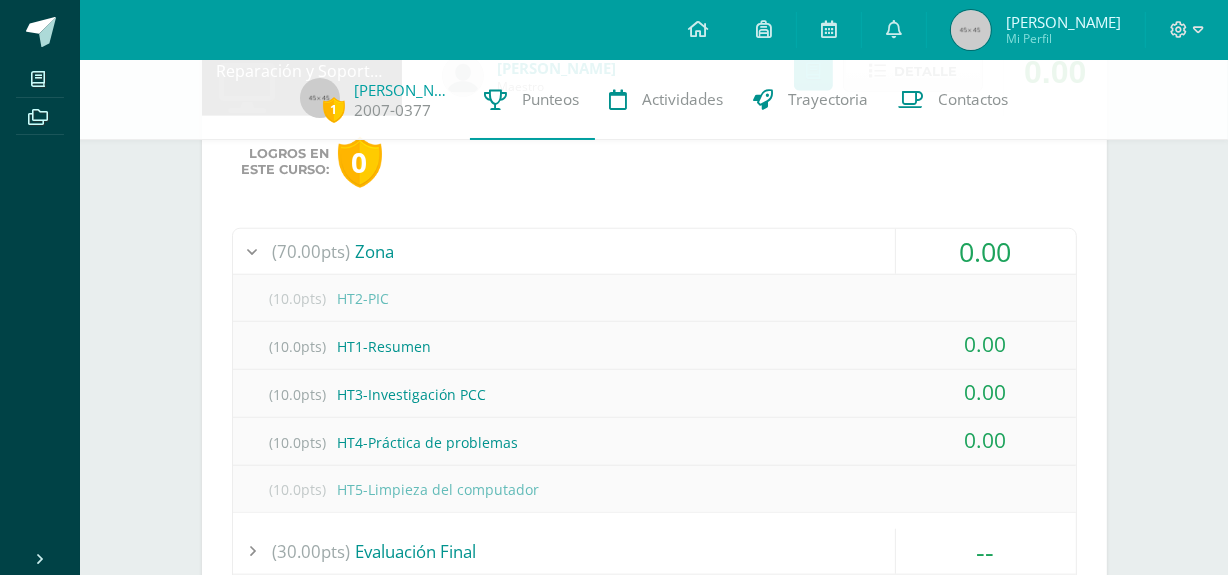 scroll, scrollTop: 1529, scrollLeft: 0, axis: vertical 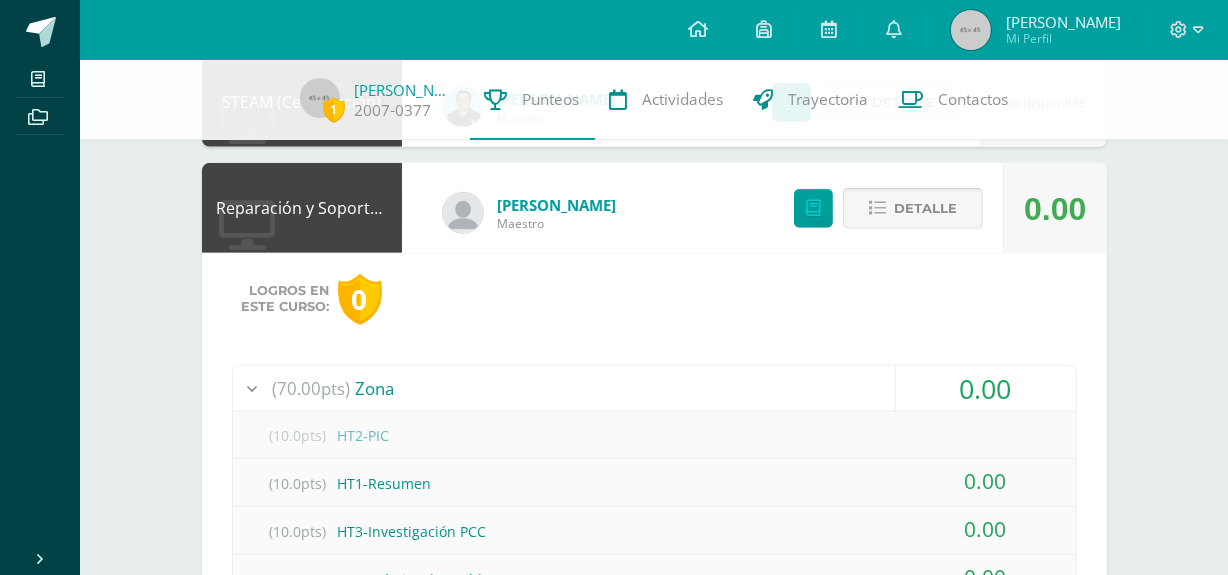 click on "Detalle" at bounding box center [925, 208] 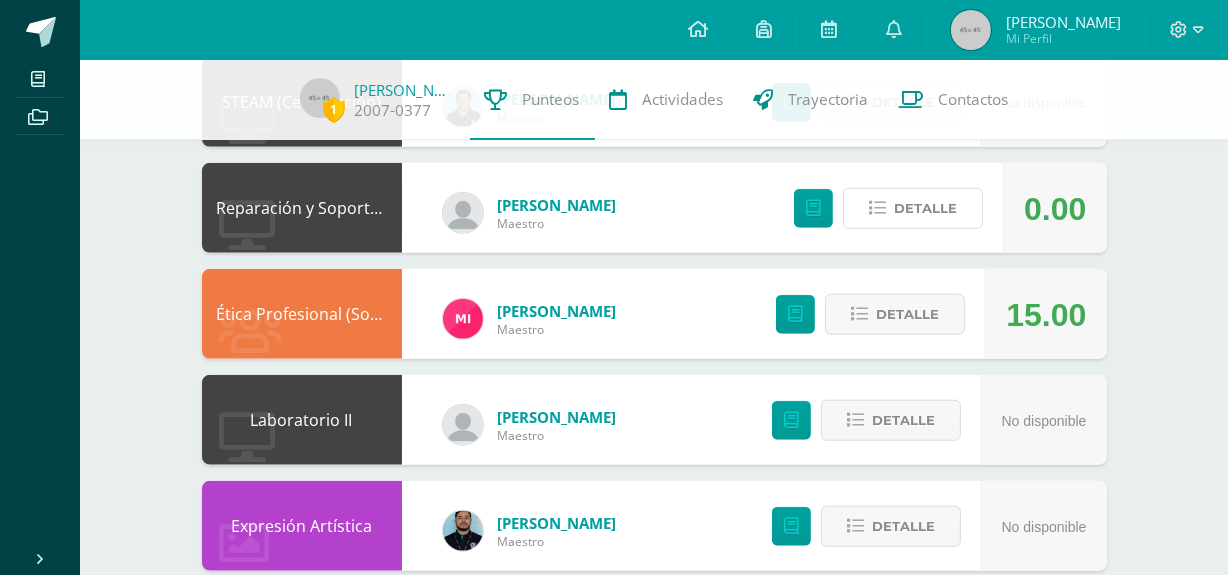 scroll, scrollTop: 1540, scrollLeft: 0, axis: vertical 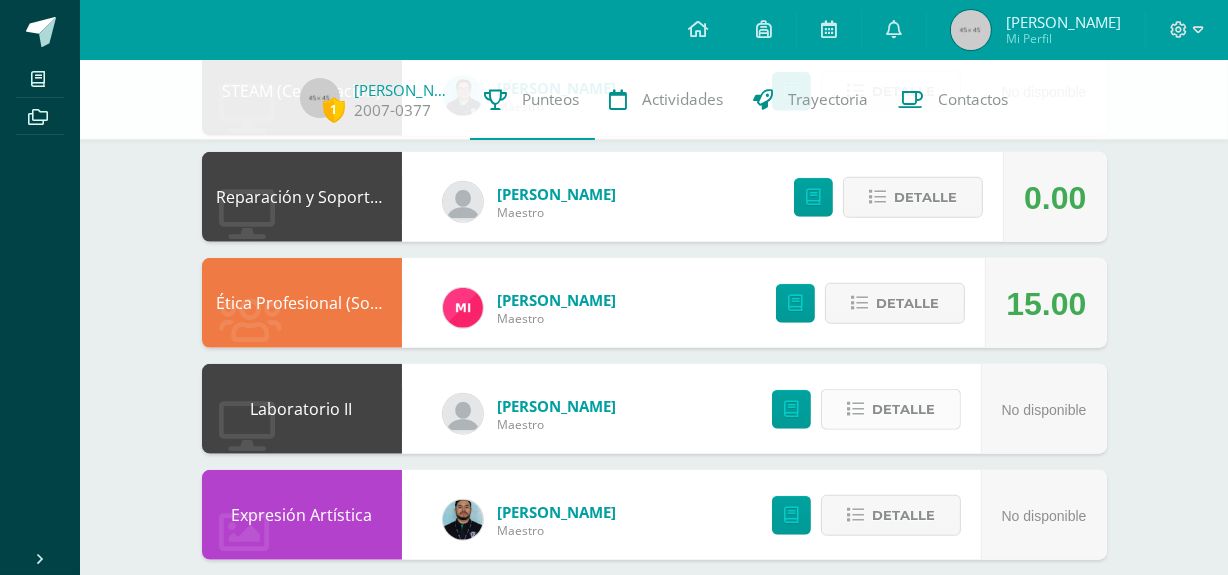 click on "Detalle" at bounding box center [903, 409] 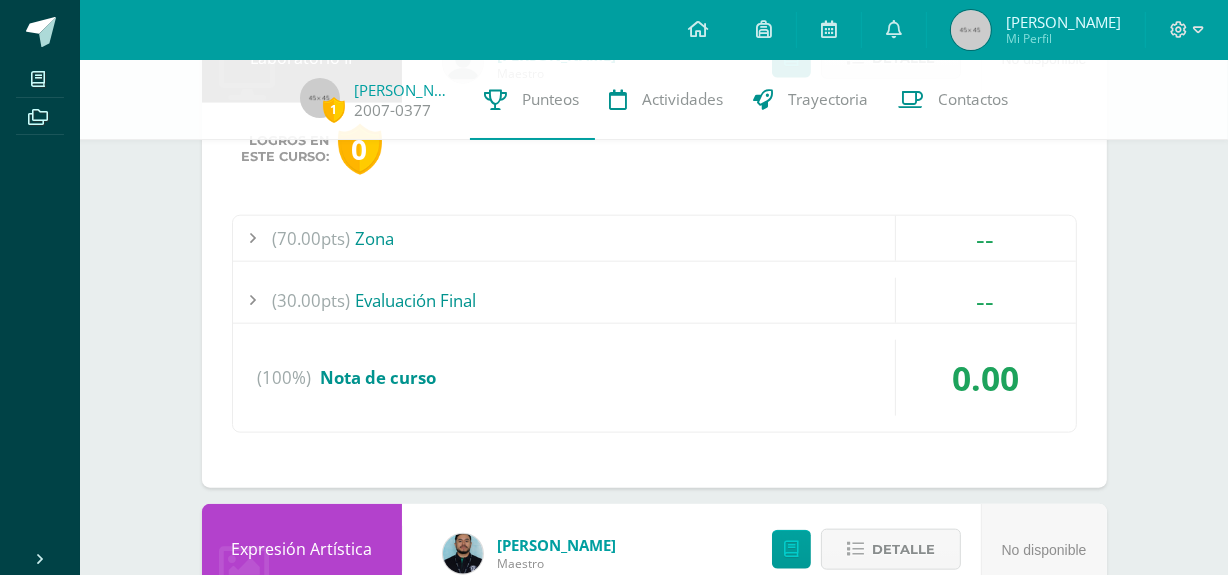 scroll, scrollTop: 1893, scrollLeft: 0, axis: vertical 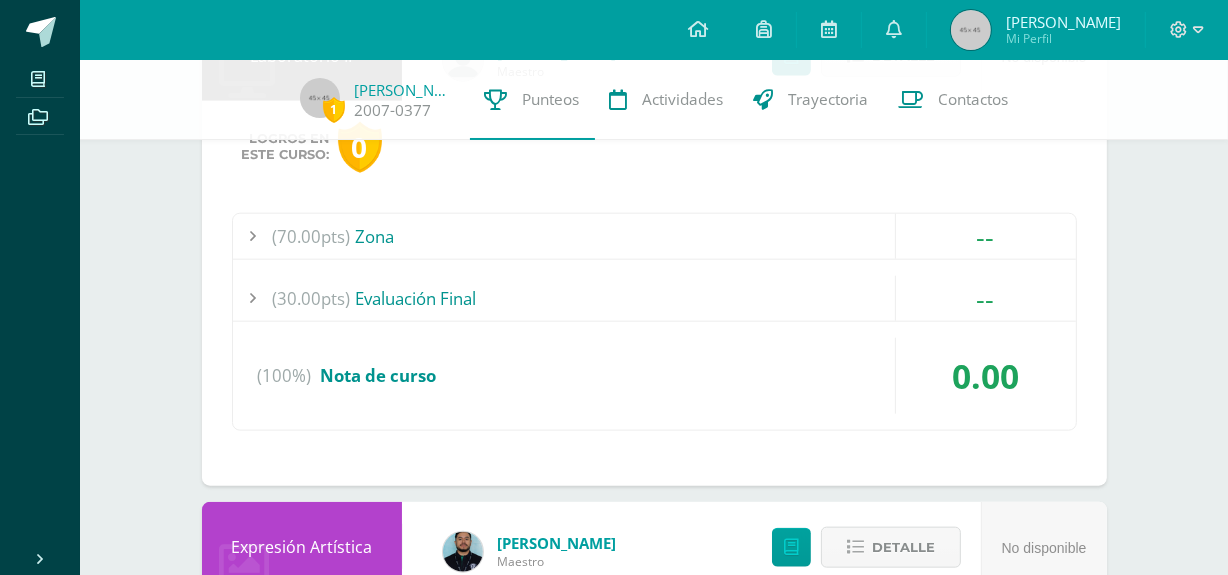 click on "(70.00pts)
Zona" at bounding box center (654, 236) 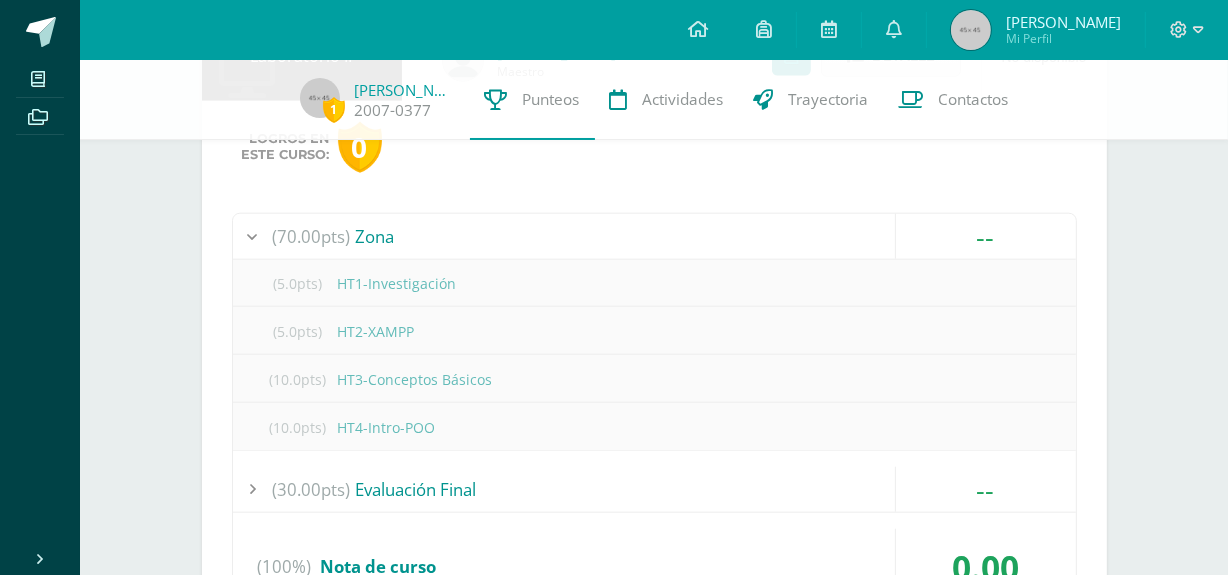 click on "(70.00pts)
Zona" at bounding box center (654, 236) 